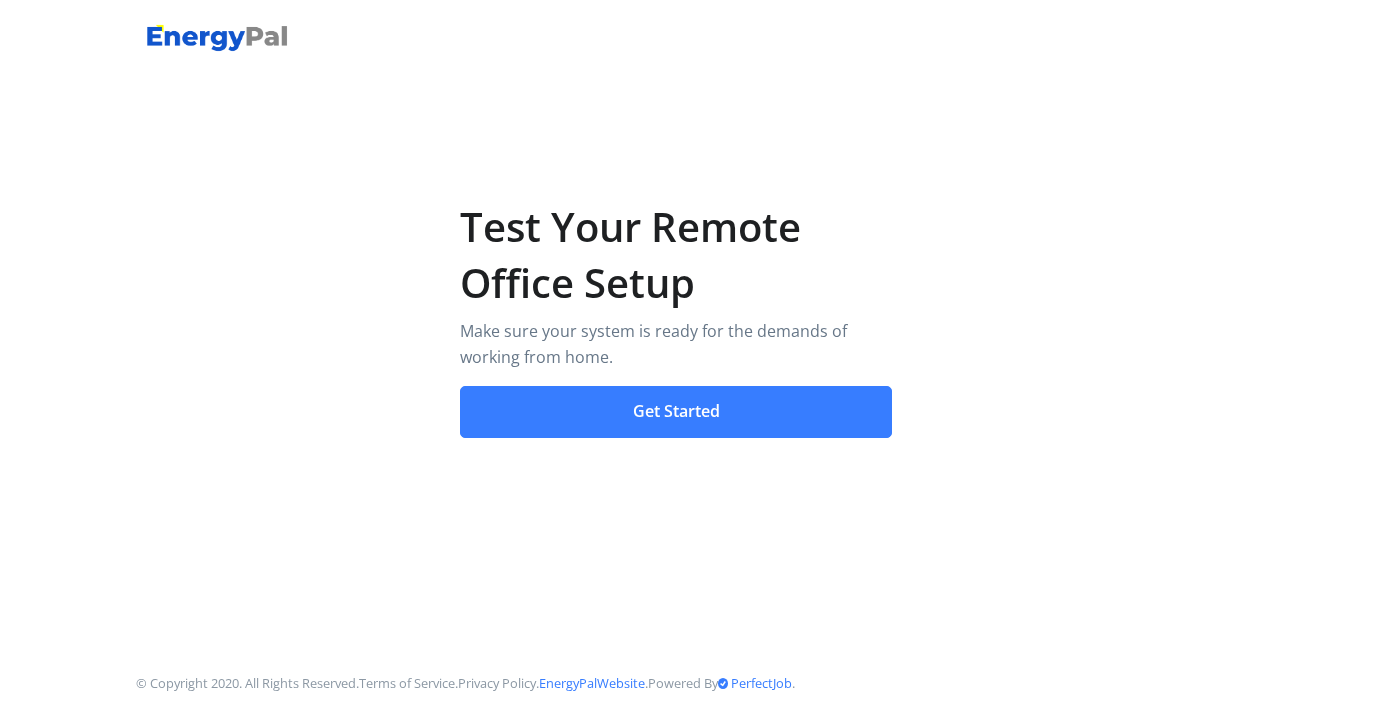 scroll, scrollTop: 0, scrollLeft: 0, axis: both 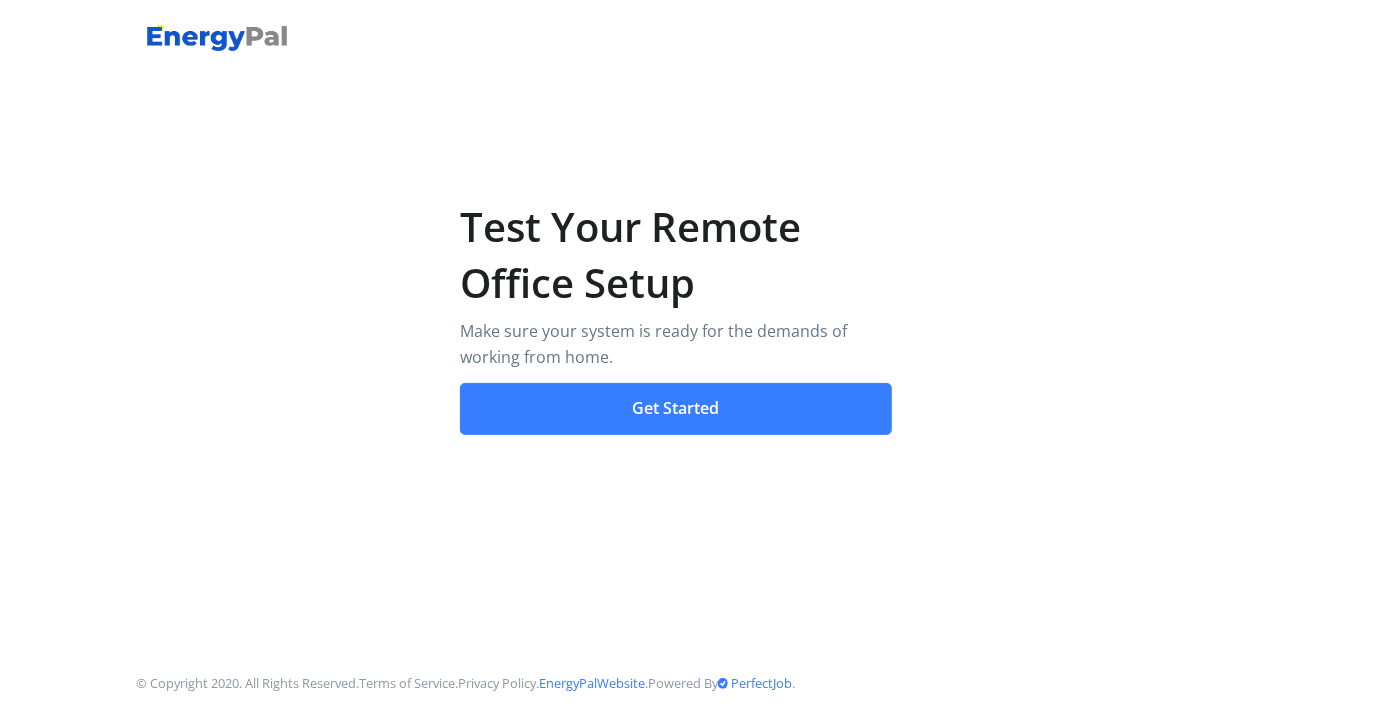 click on "Get Started" at bounding box center (676, 409) 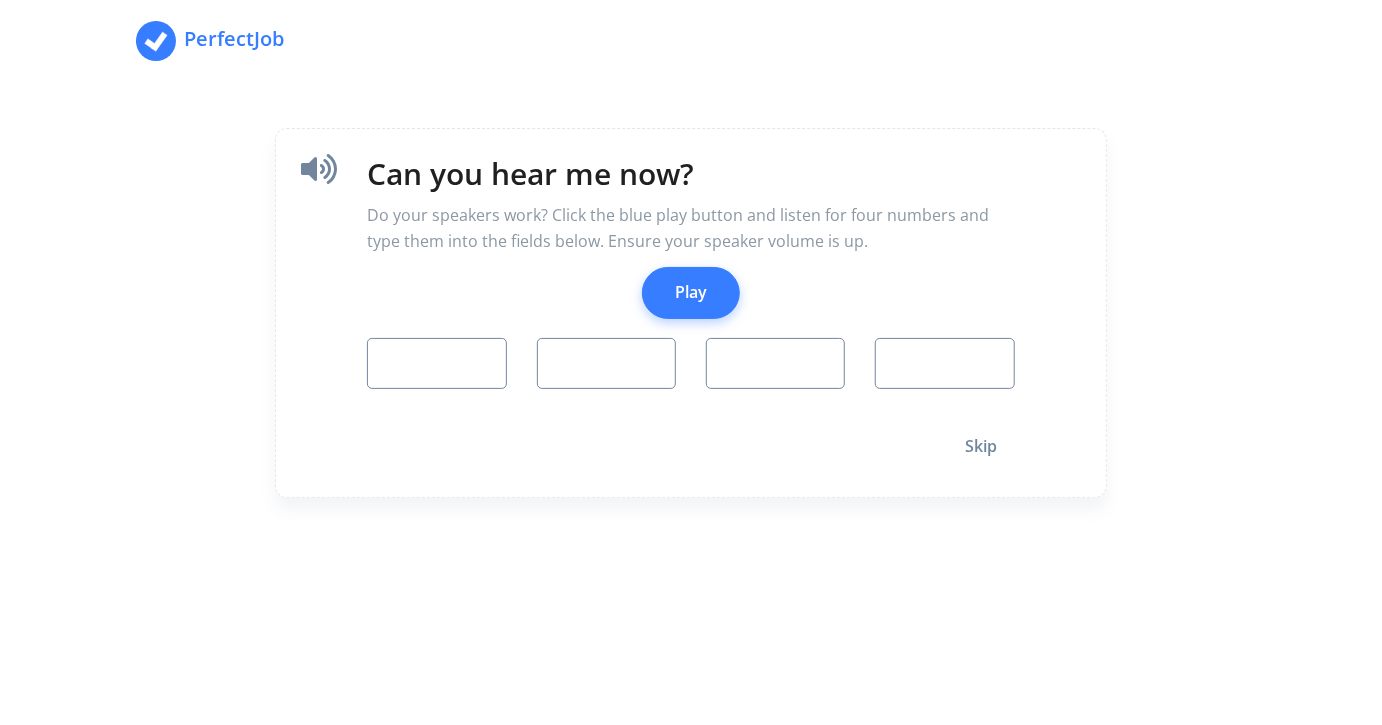 click on "Play" at bounding box center (691, 293) 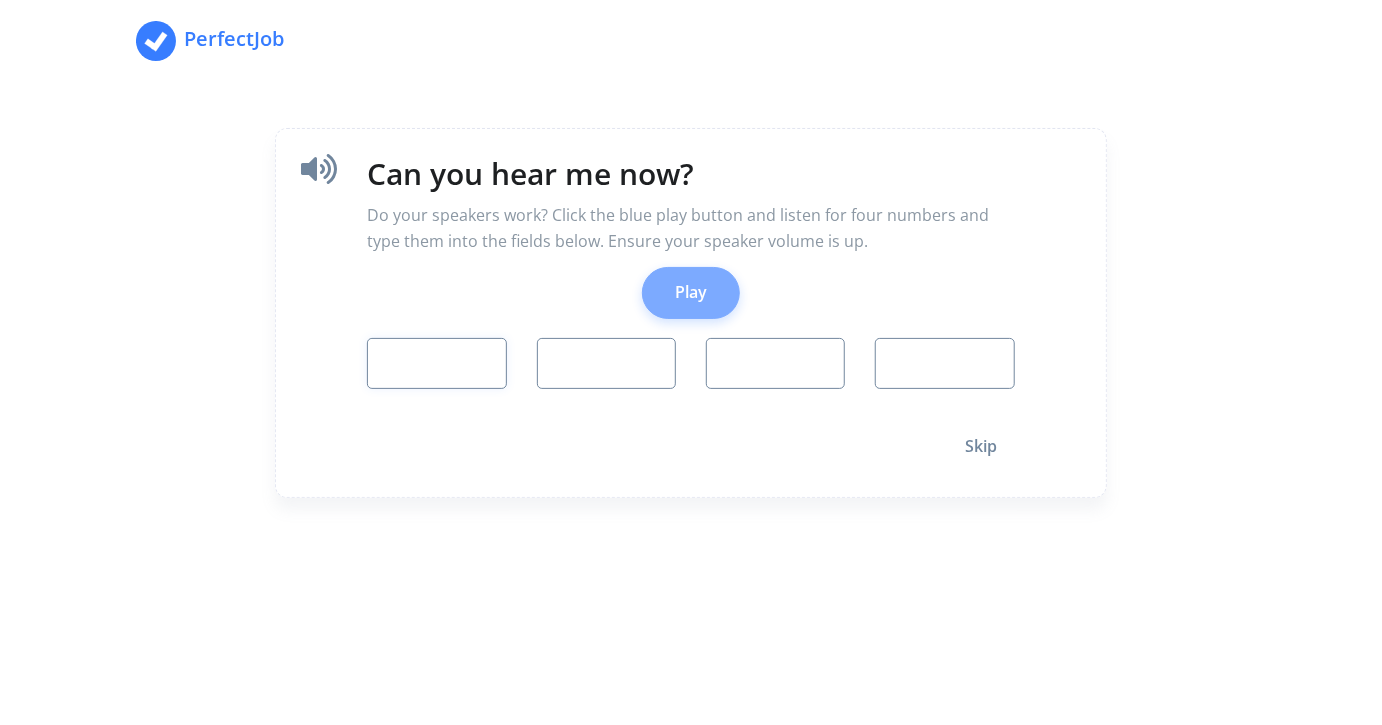 type on "5" 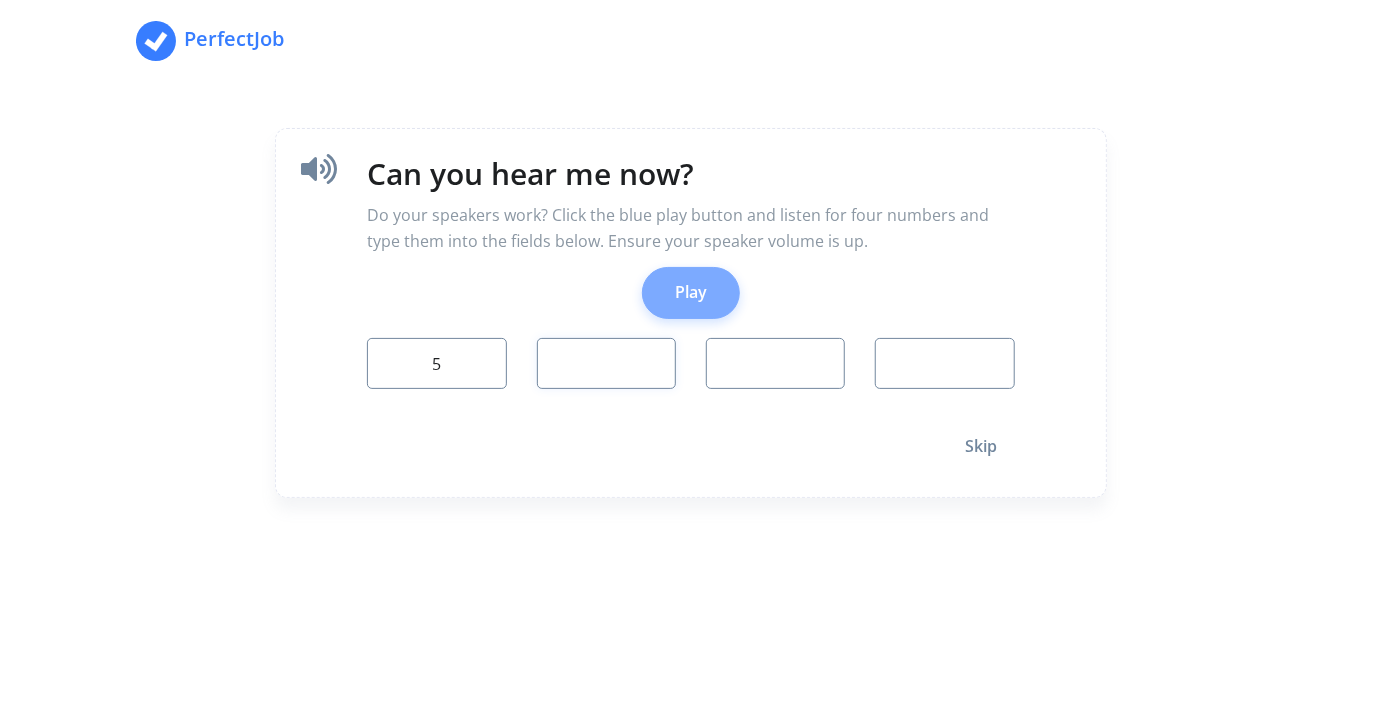 type on "5" 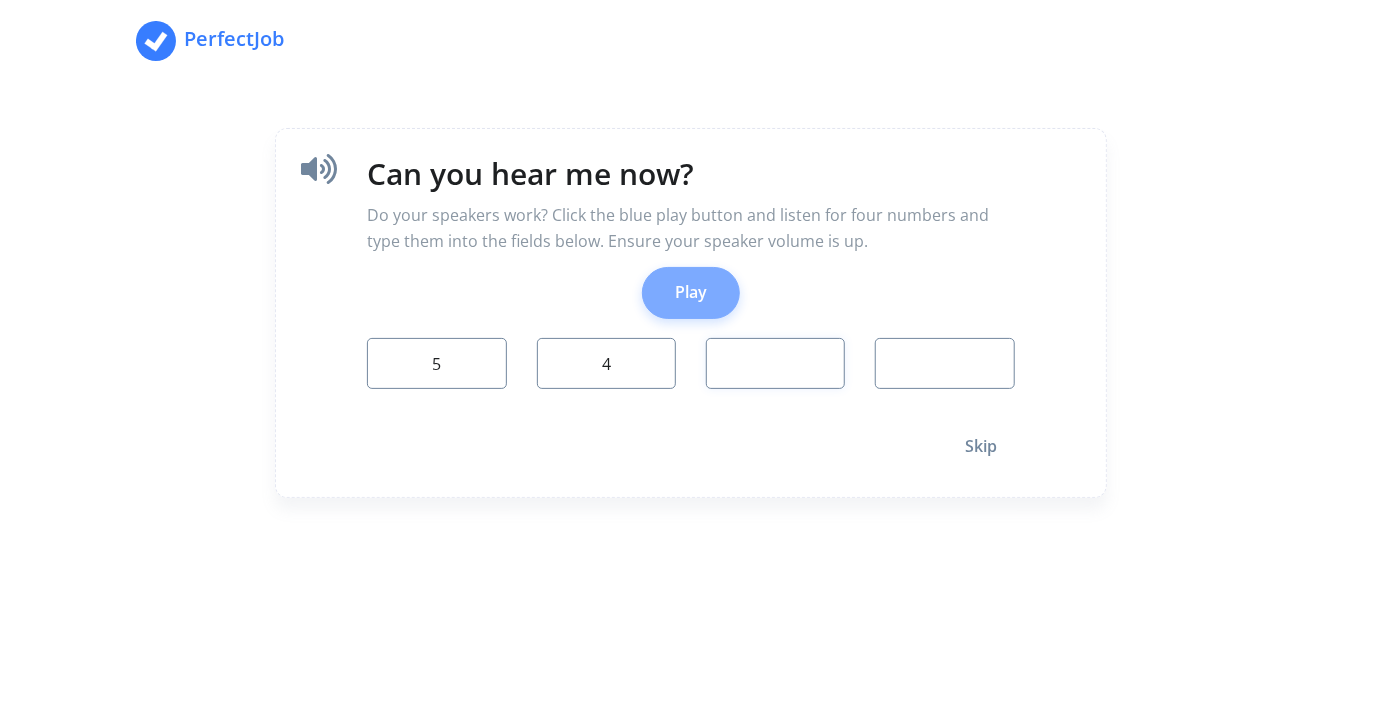type on "0" 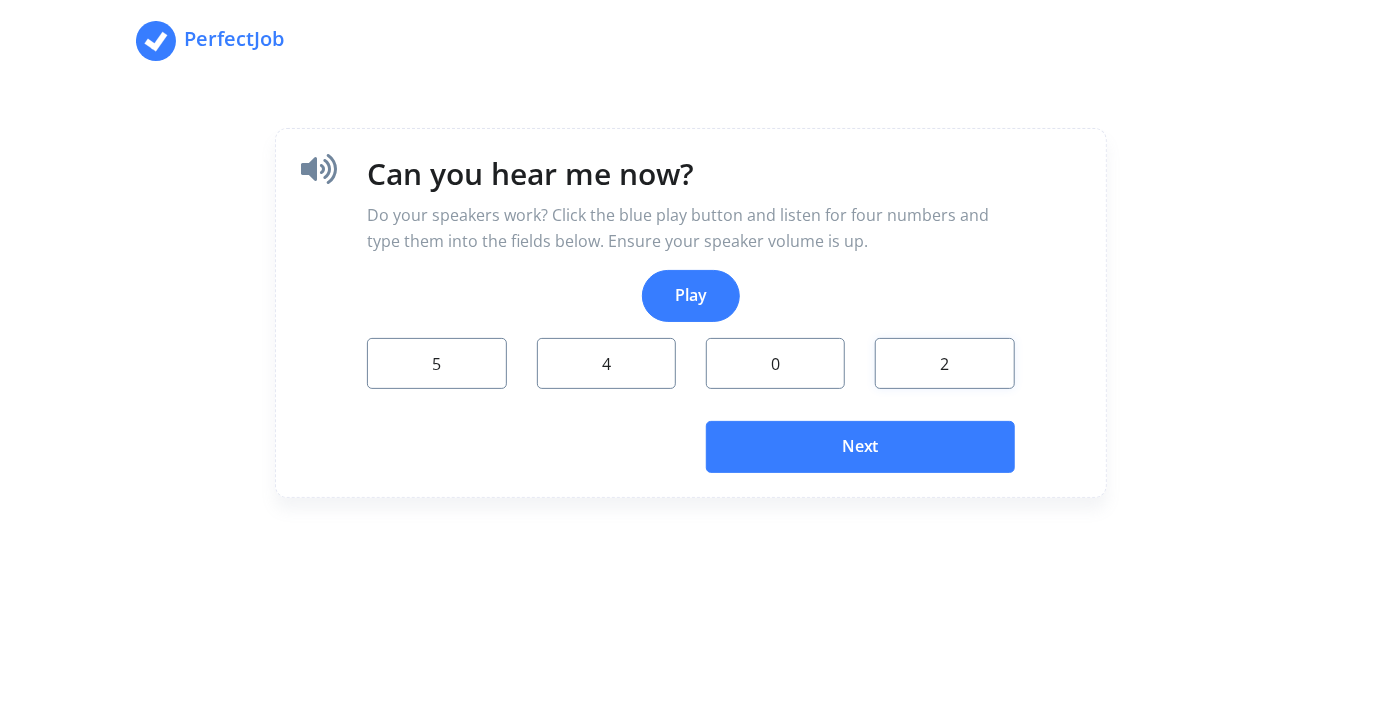 type on "2" 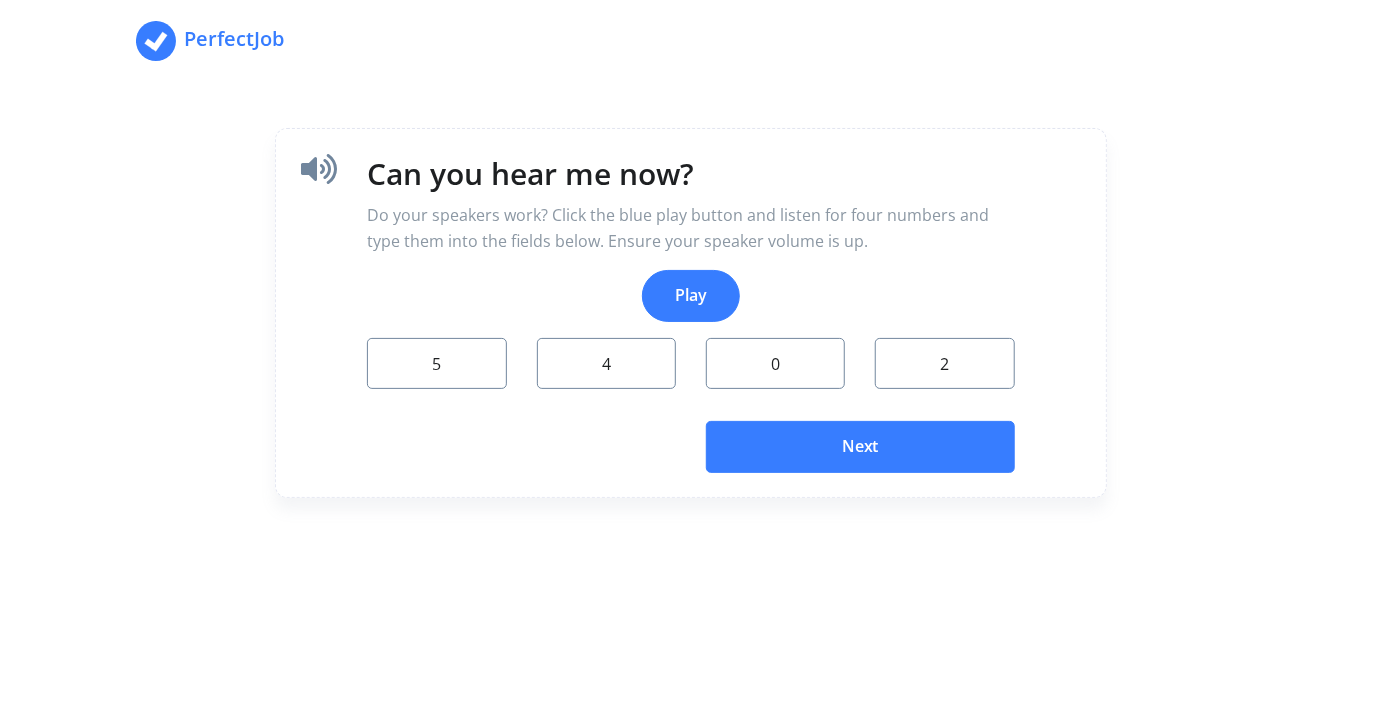 click on "Next" at bounding box center (860, 447) 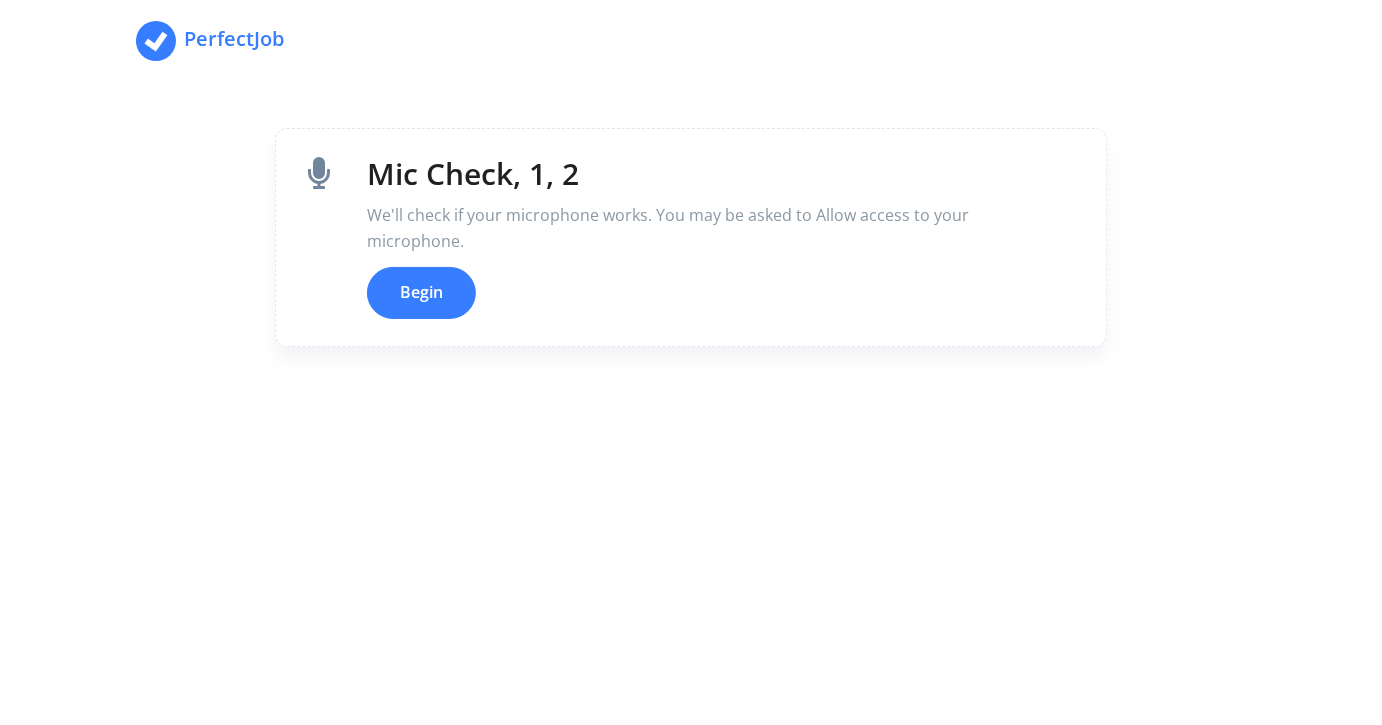 click on "Begin" at bounding box center (421, 293) 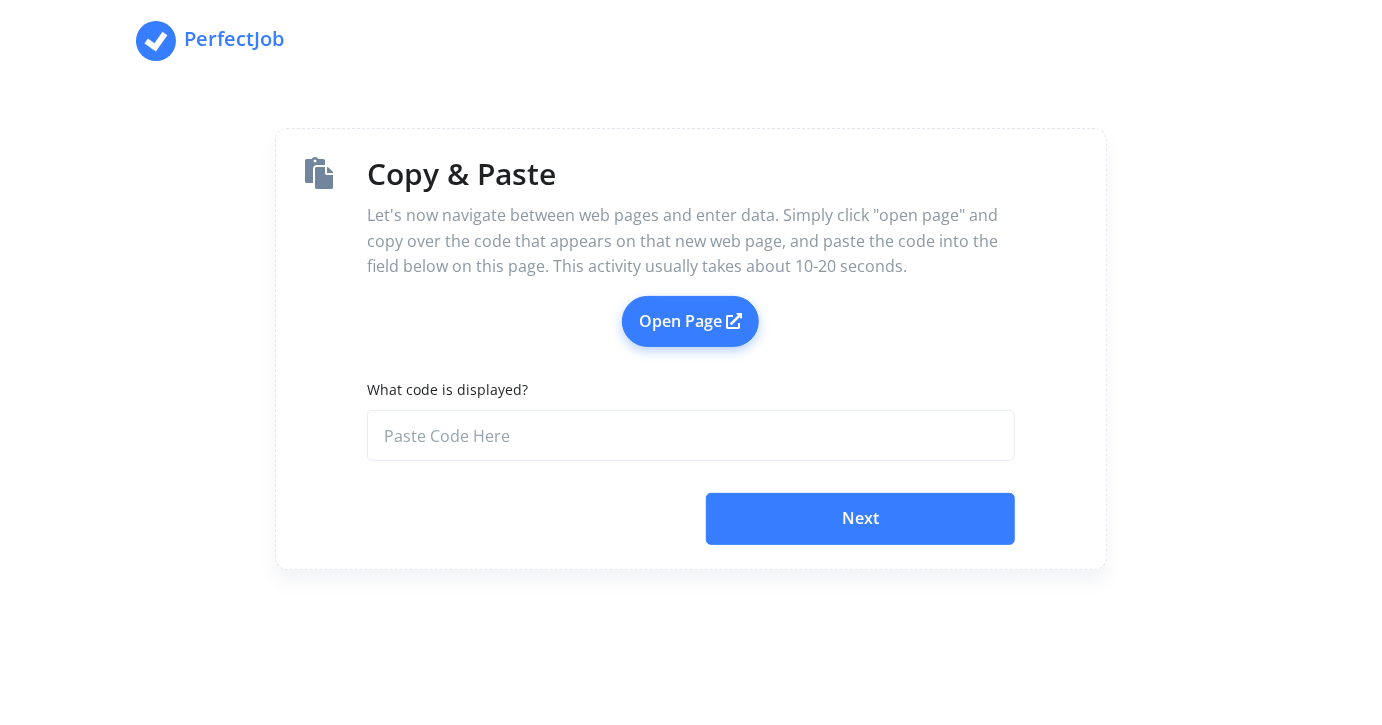 click on "Open Page" at bounding box center (690, 322) 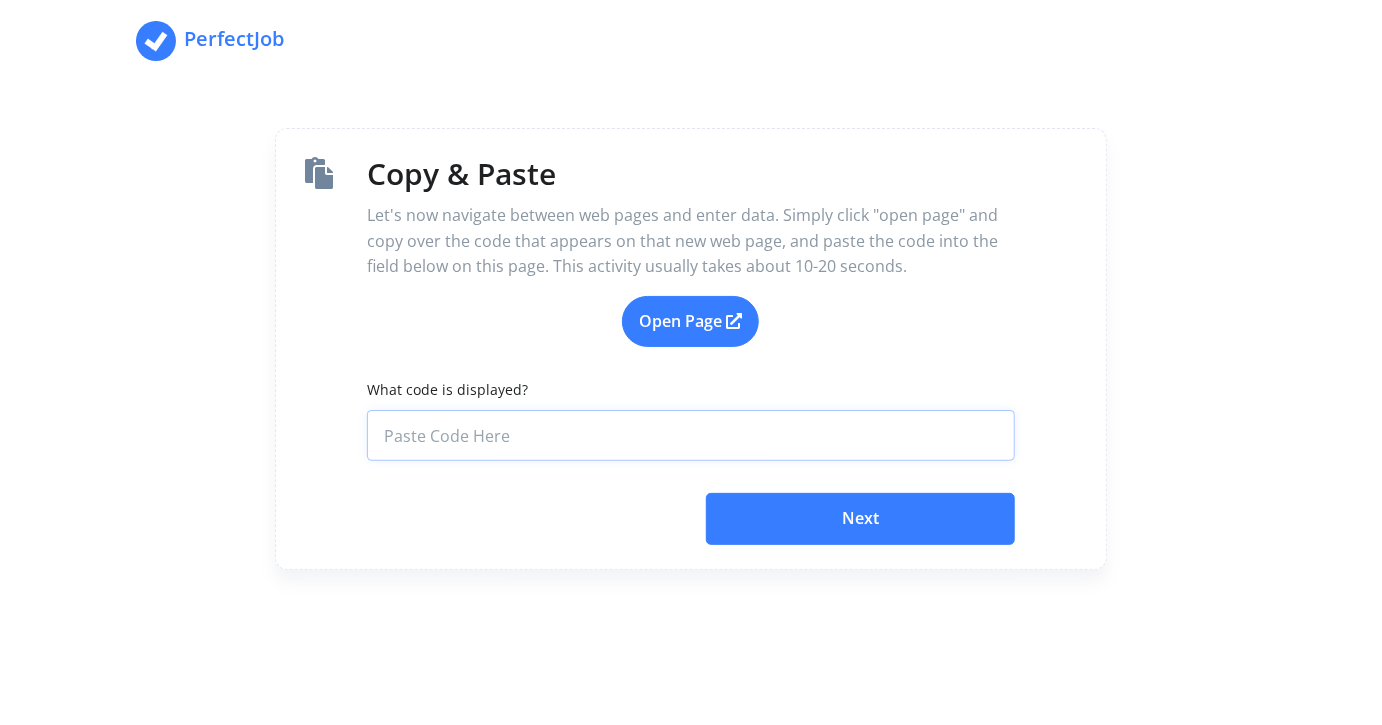 click on "What code is displayed?" at bounding box center [690, 436] 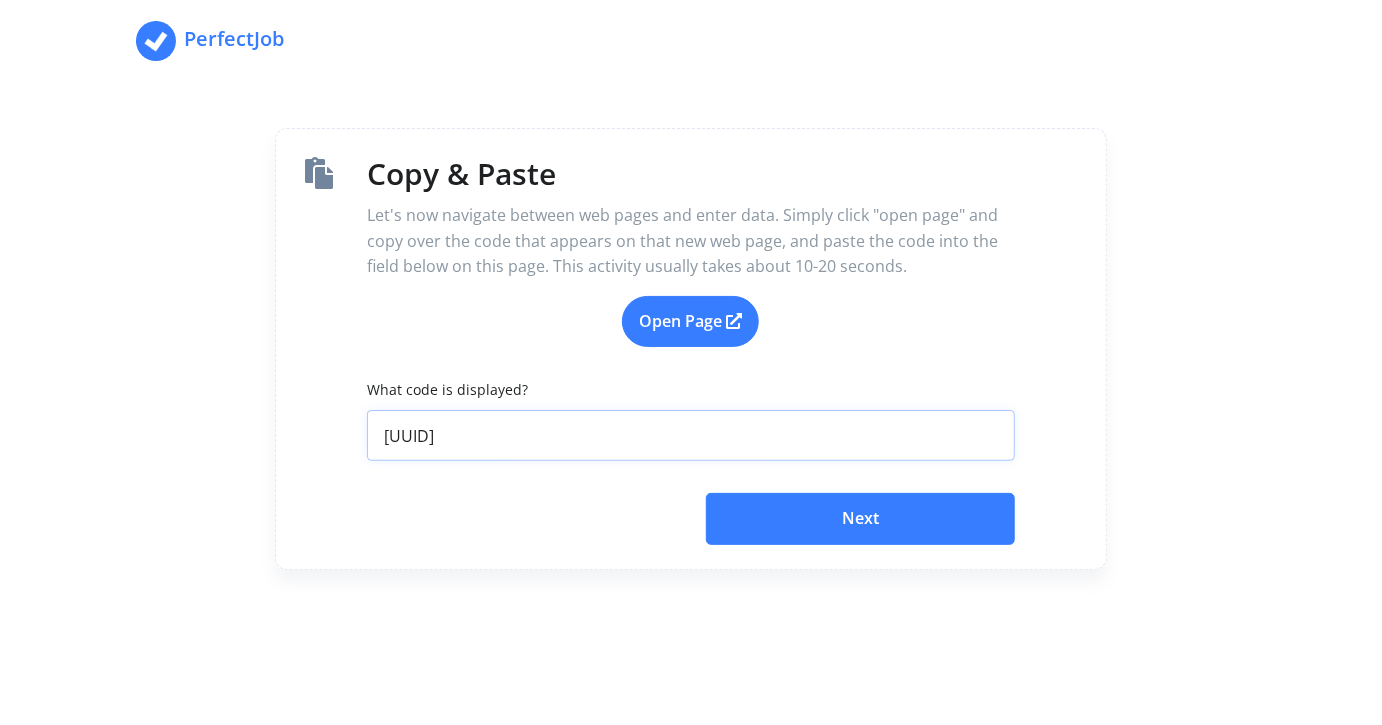 type on "[UUID]" 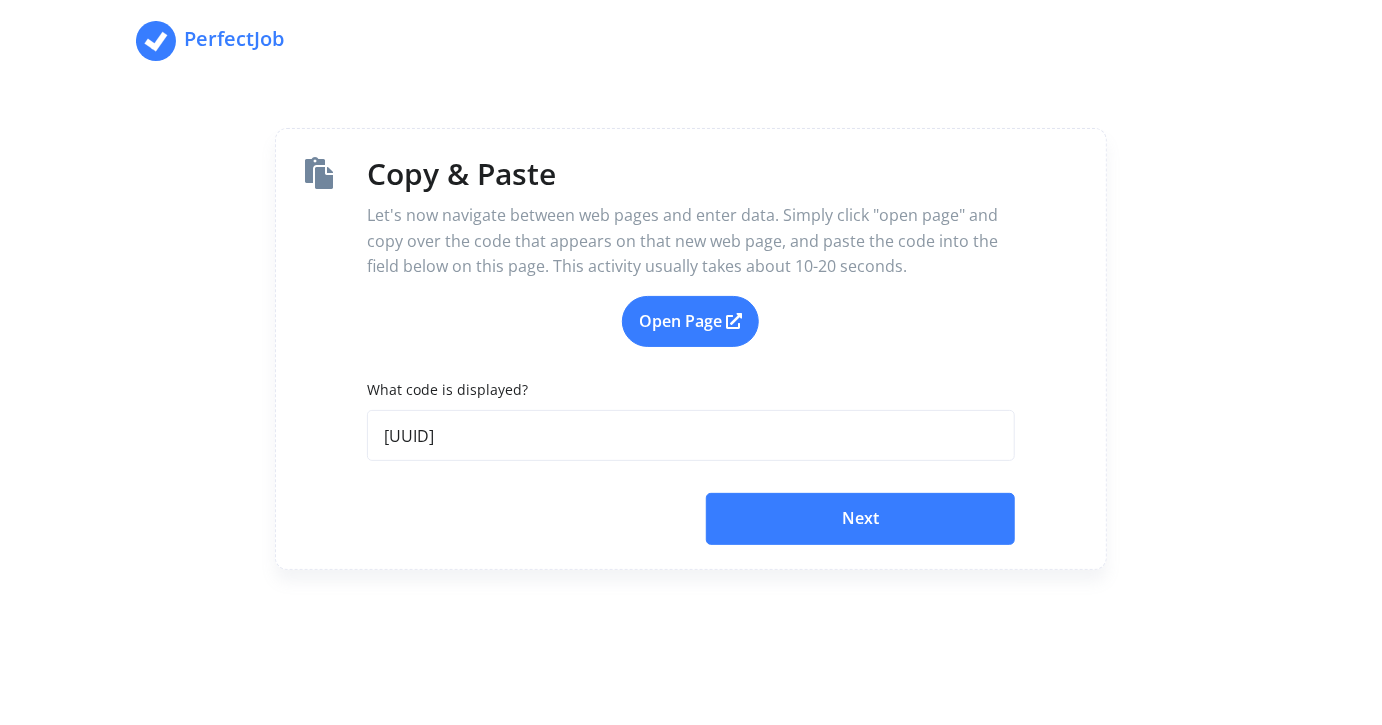 click on "Next" at bounding box center [860, 519] 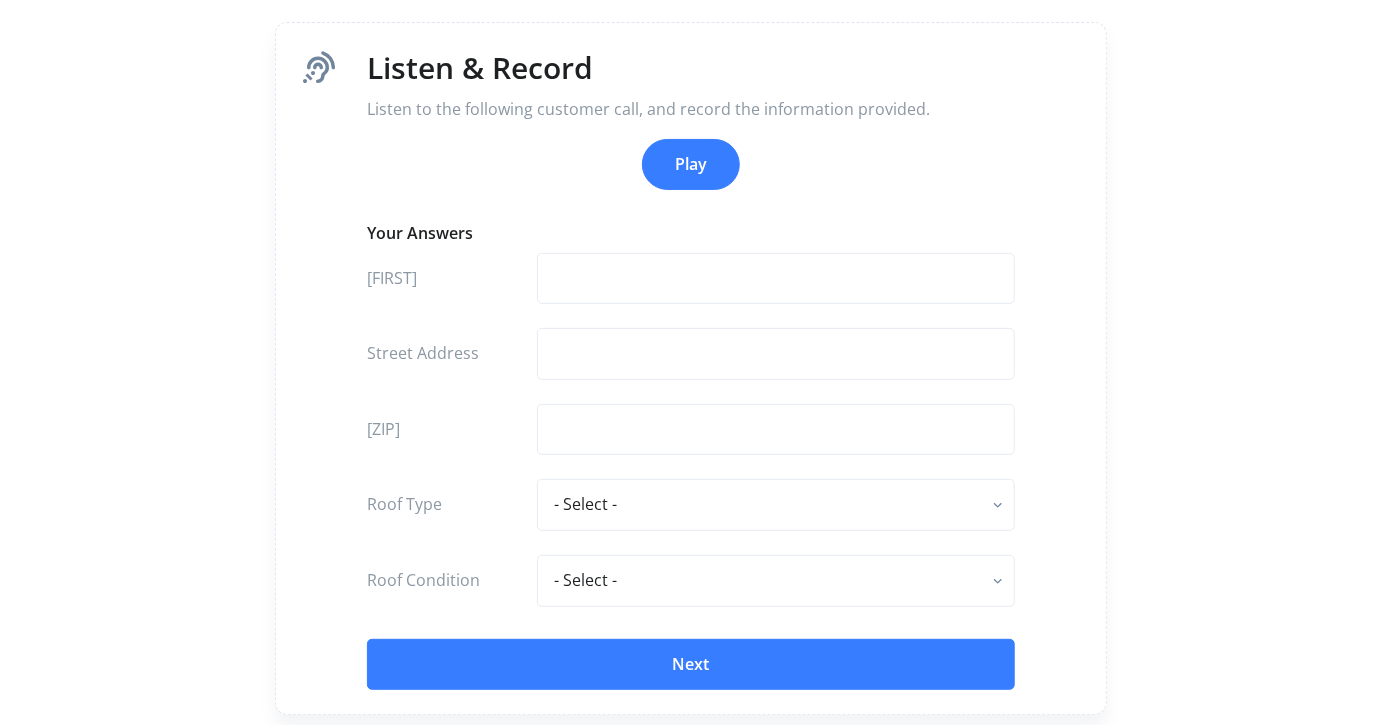 scroll, scrollTop: 147, scrollLeft: 0, axis: vertical 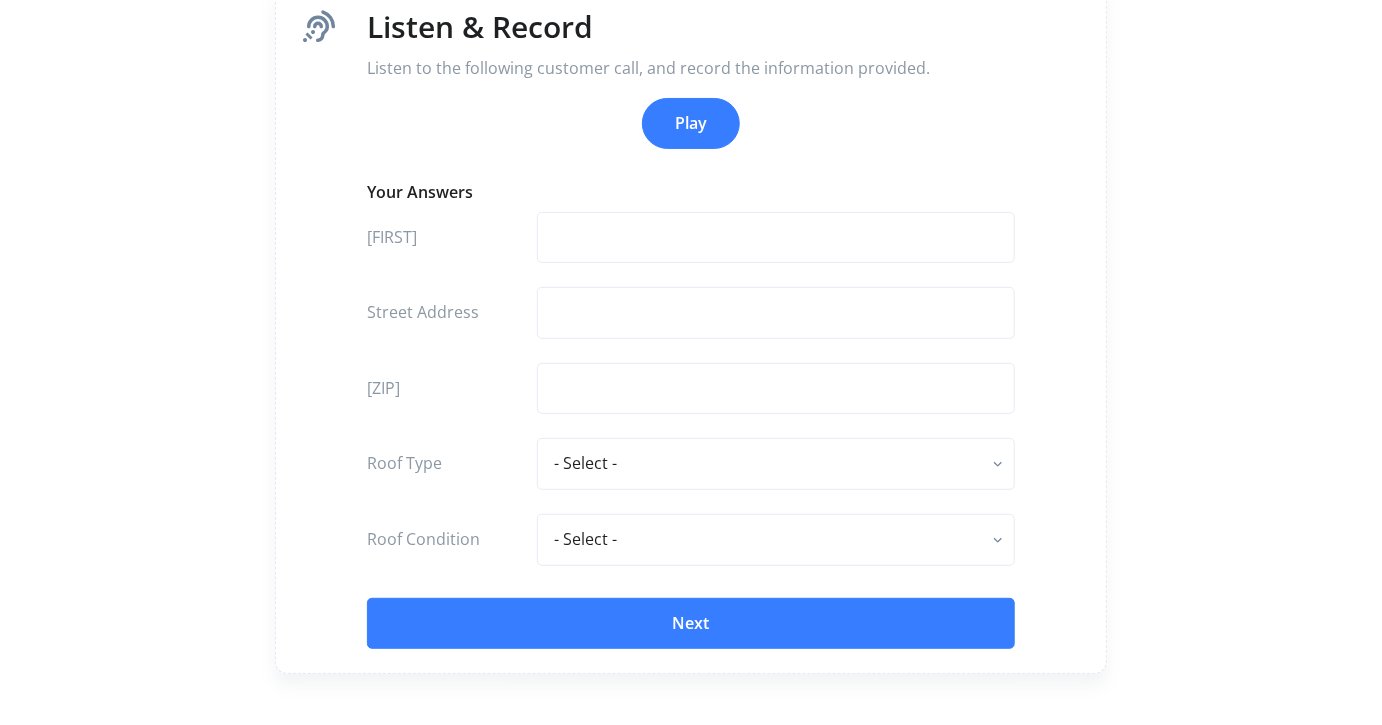 click on "Listen & Record Listen to the following customer call, and record the information provided. Play Your Answers [FIRST] [STREET] [ZIP] Roof Type - Select - flat - rolled composition composition shingle clay tile concrete tile metal Roof Condition - Select - excellent very good good fair poor Next" at bounding box center [690, 327] 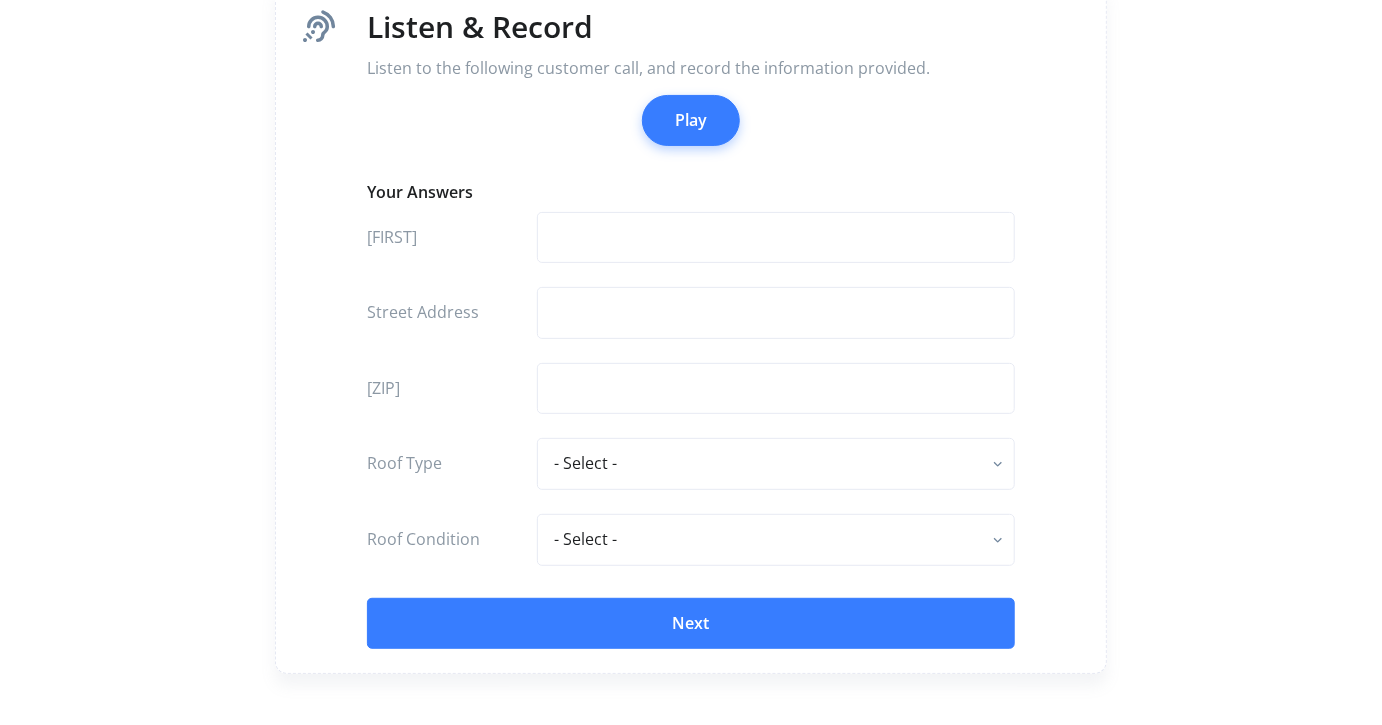 click on "Play" at bounding box center [691, 121] 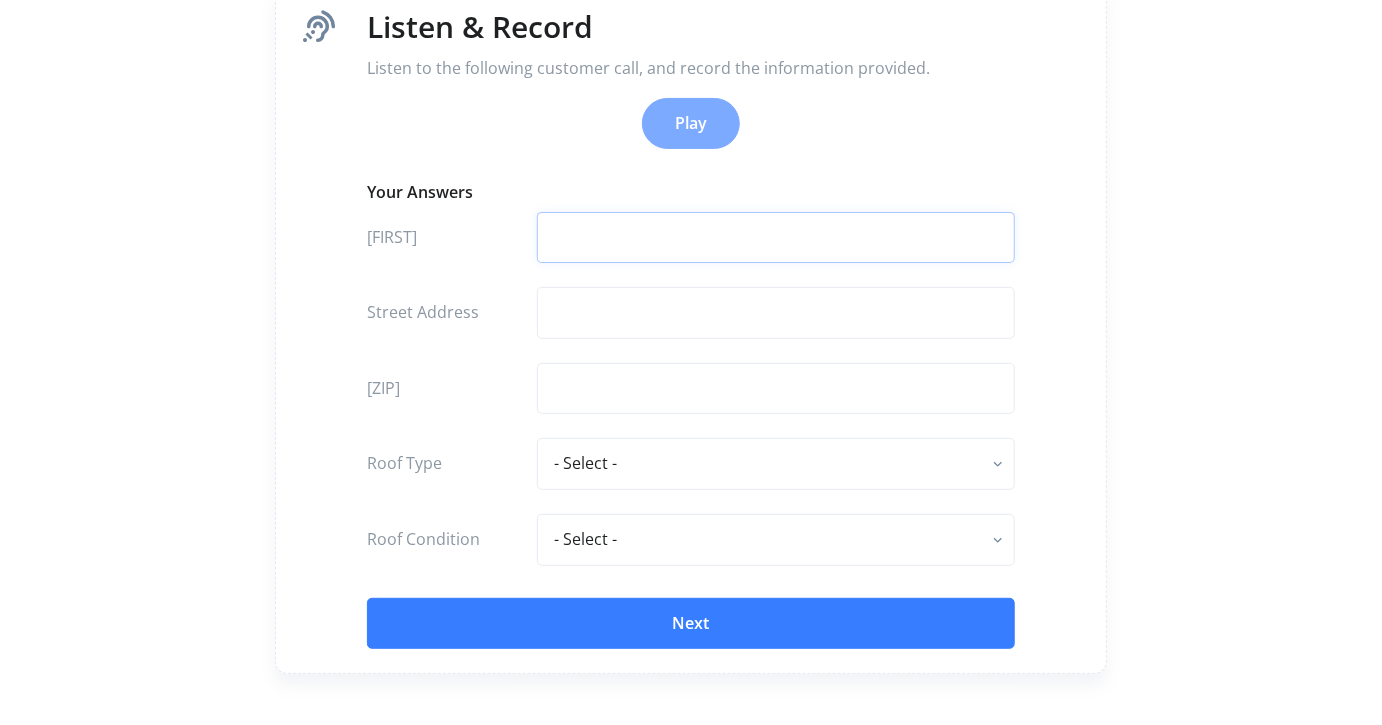click at bounding box center (776, 238) 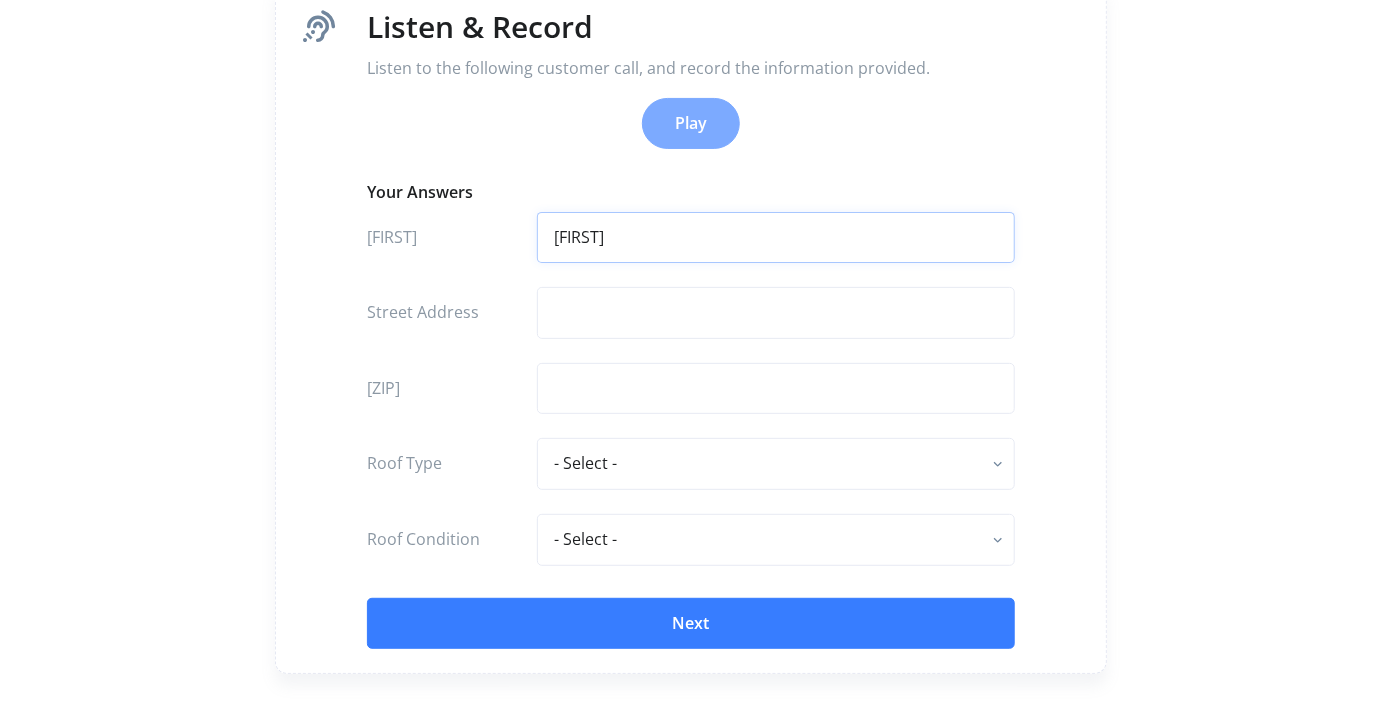 type on "[FIRST]" 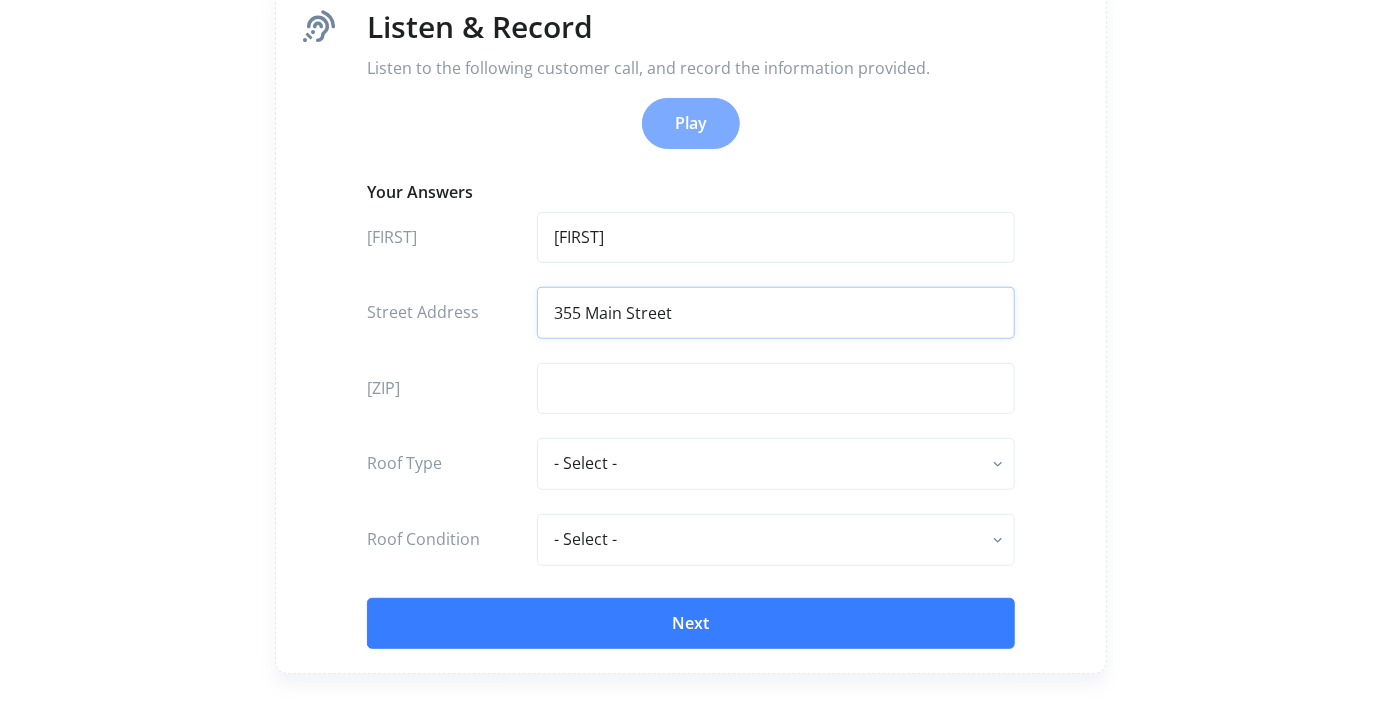 type on "355 Main Street" 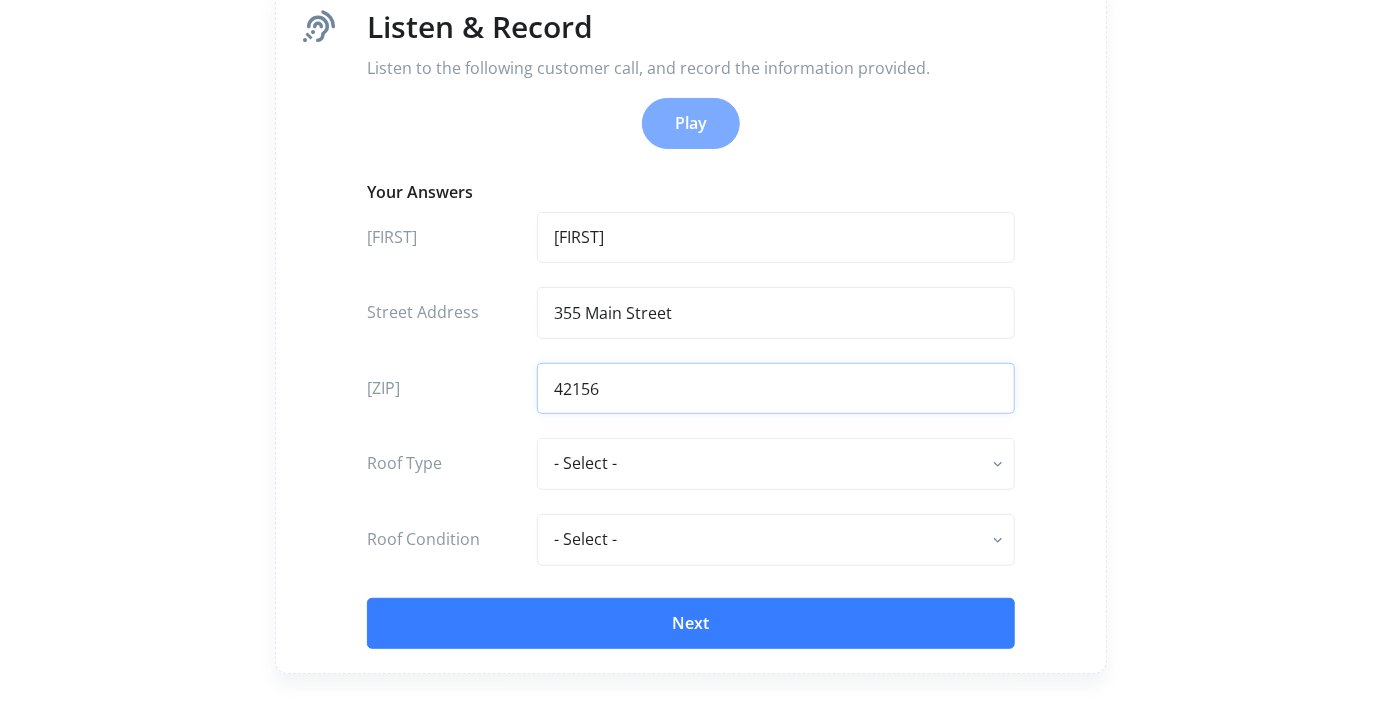 type on "42156" 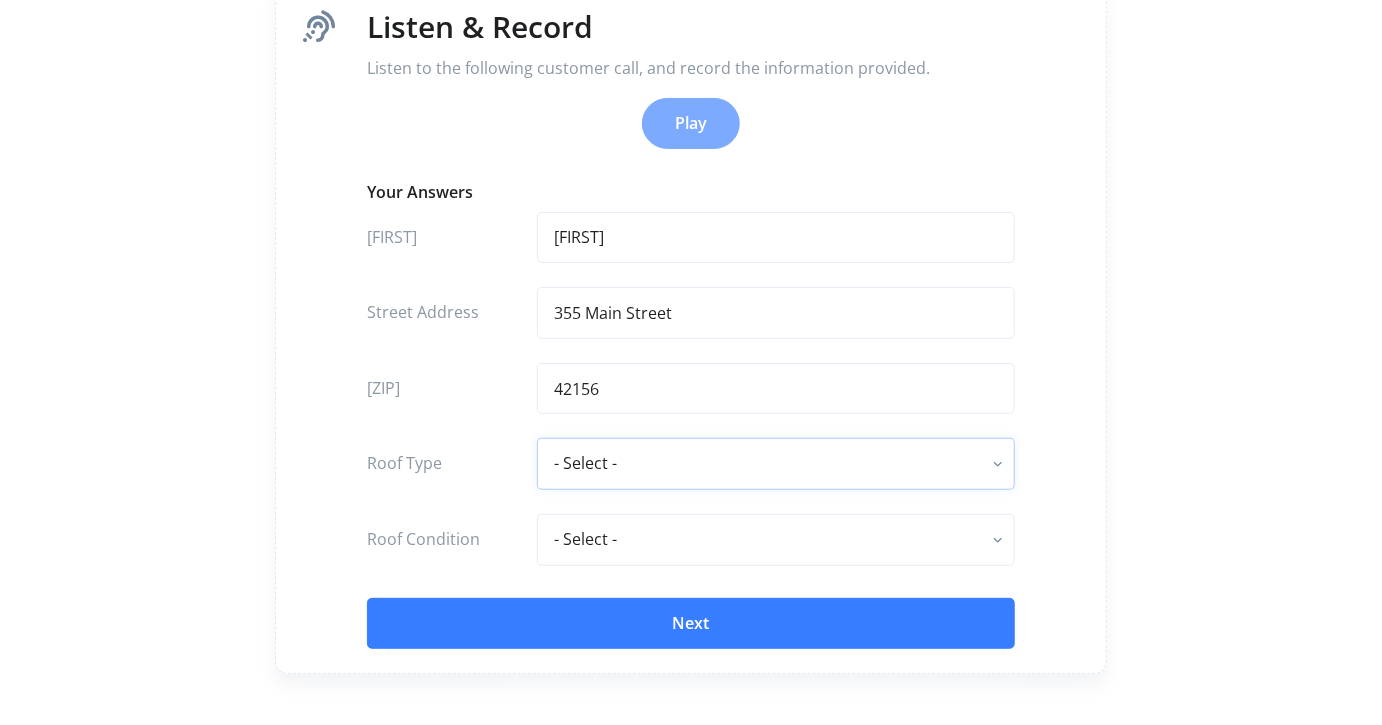 click on "- Select - flat - rolled composition composition shingle clay tile concrete tile metal" at bounding box center [776, 464] 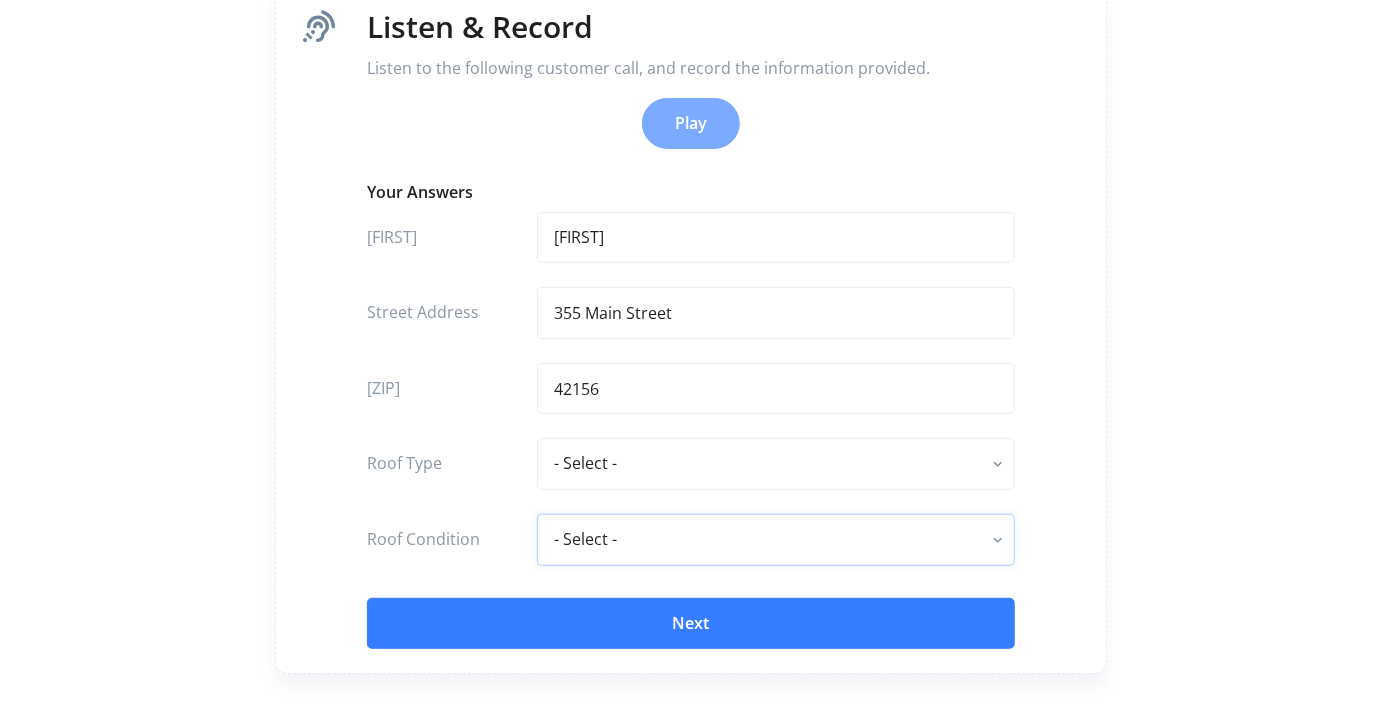 click on "- Select - excellent very good good fair poor" at bounding box center (776, 540) 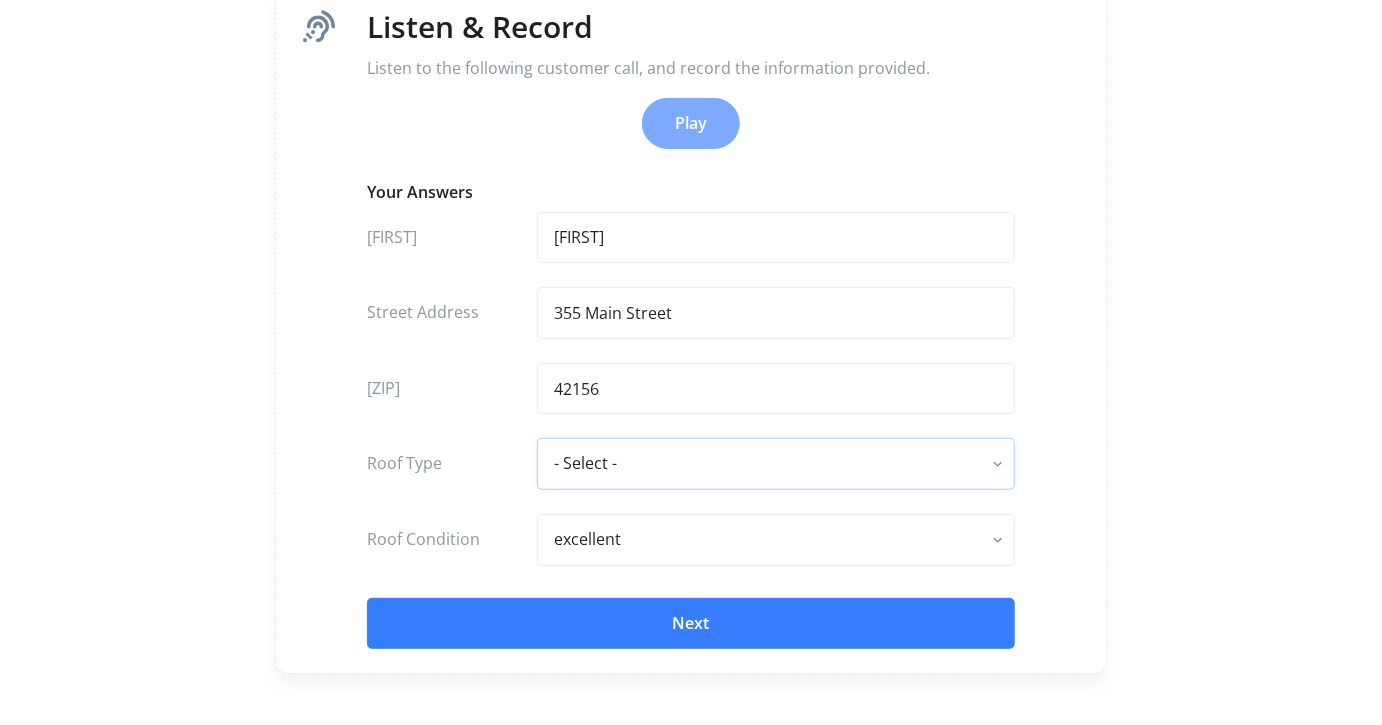 click on "- Select - flat - rolled composition composition shingle clay tile concrete tile metal" at bounding box center (776, 464) 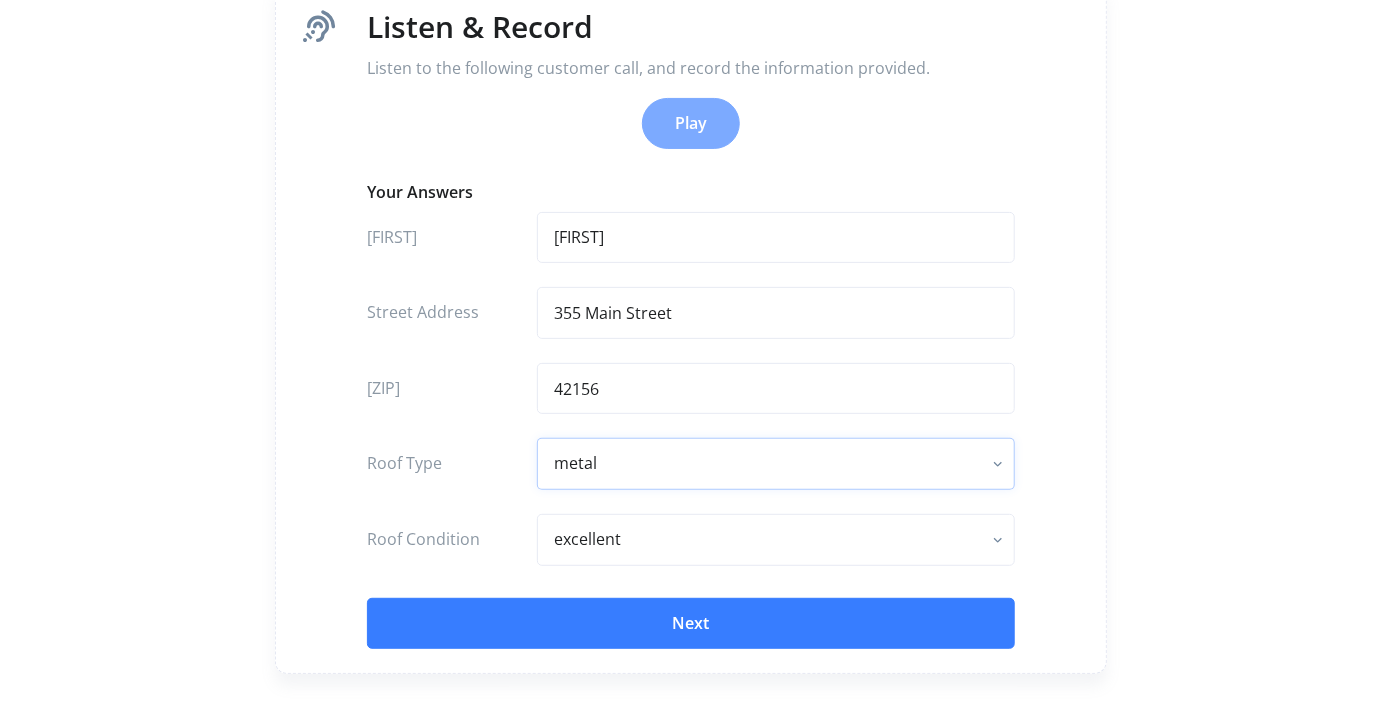 click on "- Select - flat - rolled composition composition shingle clay tile concrete tile metal" at bounding box center [776, 464] 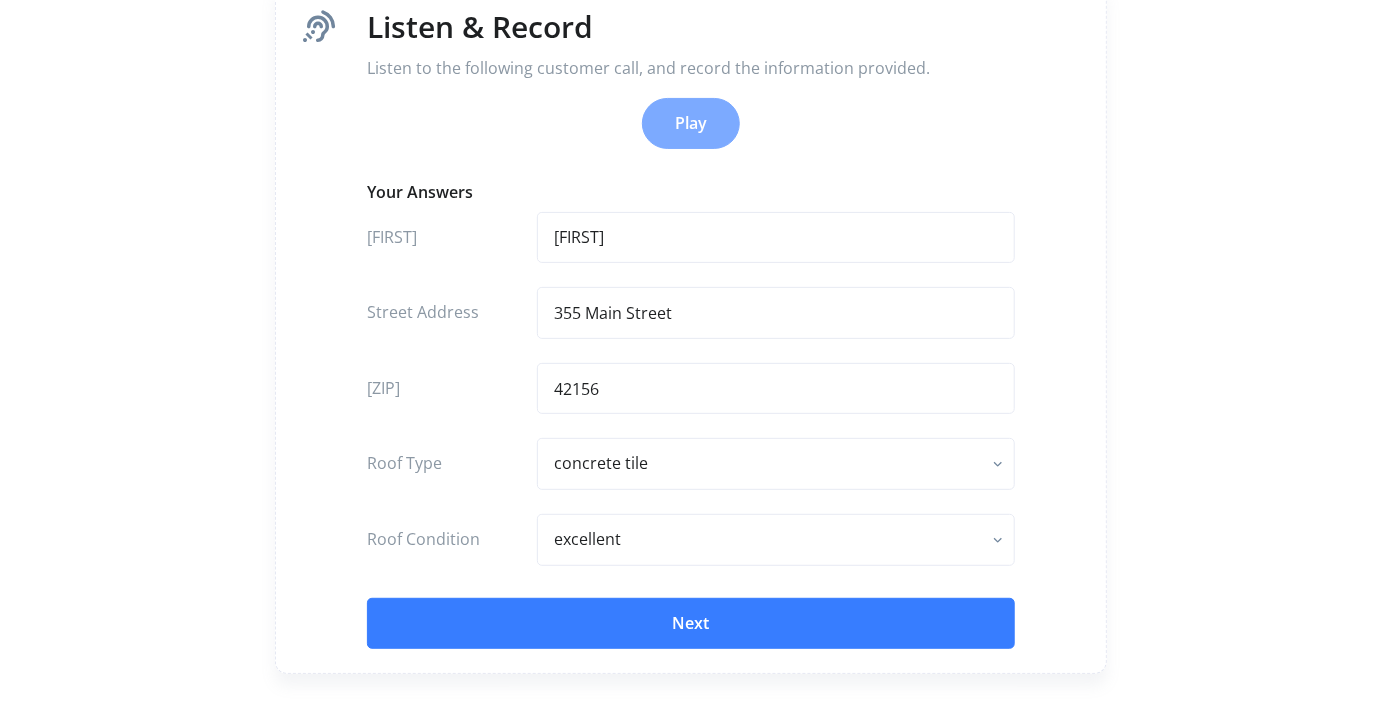 click on "Roof Type" at bounding box center [436, 464] 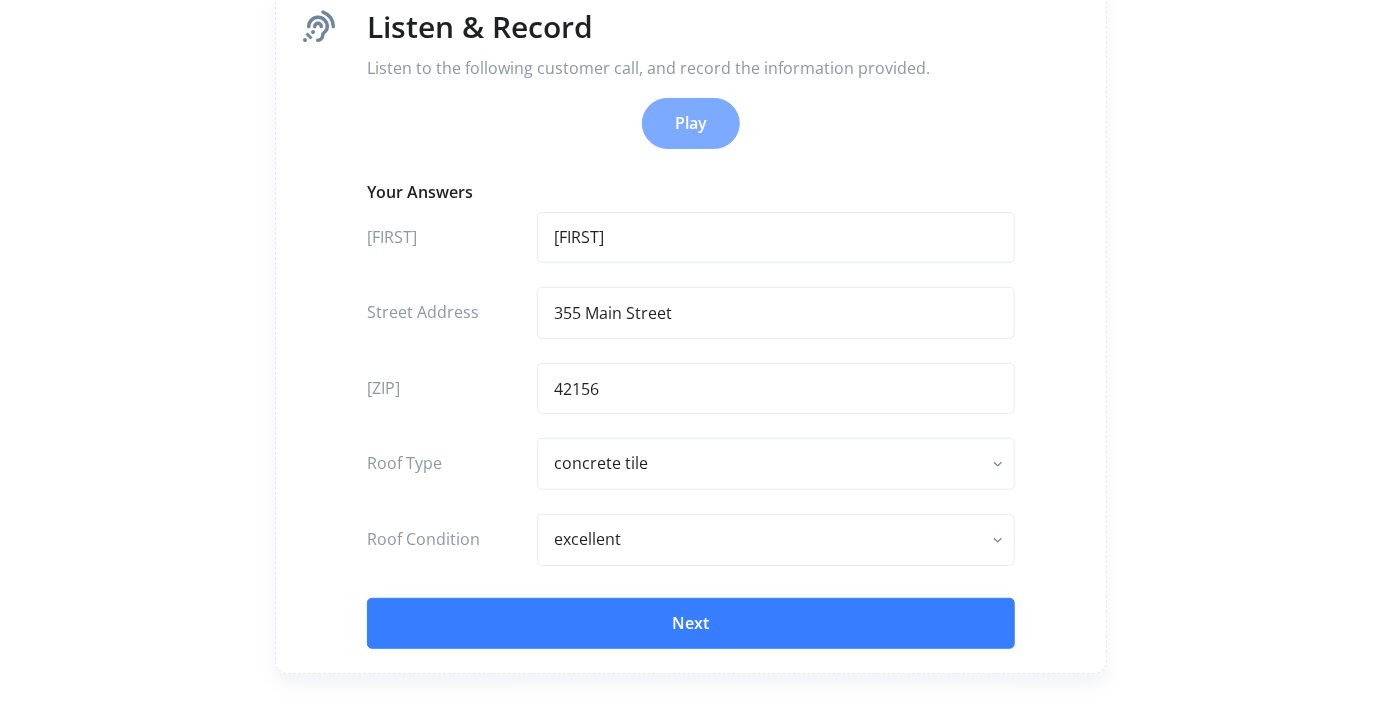 scroll, scrollTop: 0, scrollLeft: 0, axis: both 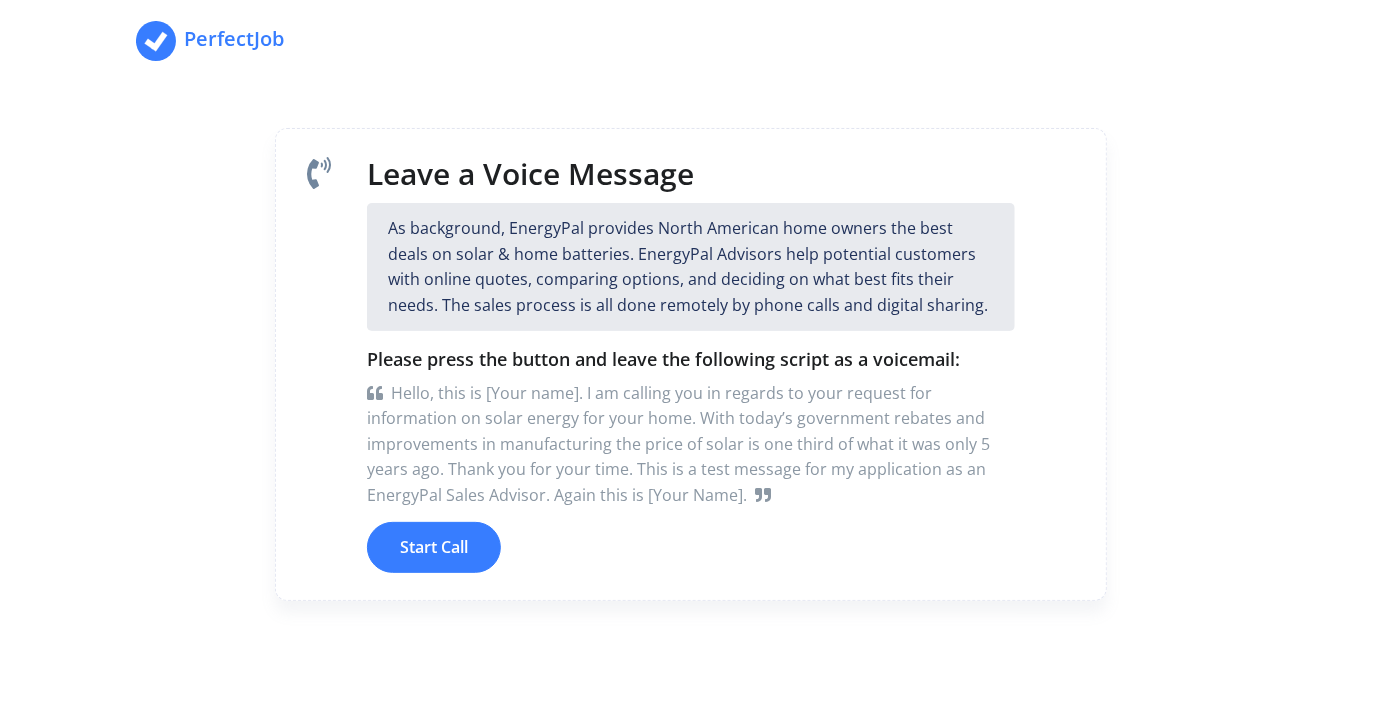 click on "Start Call" at bounding box center [434, 548] 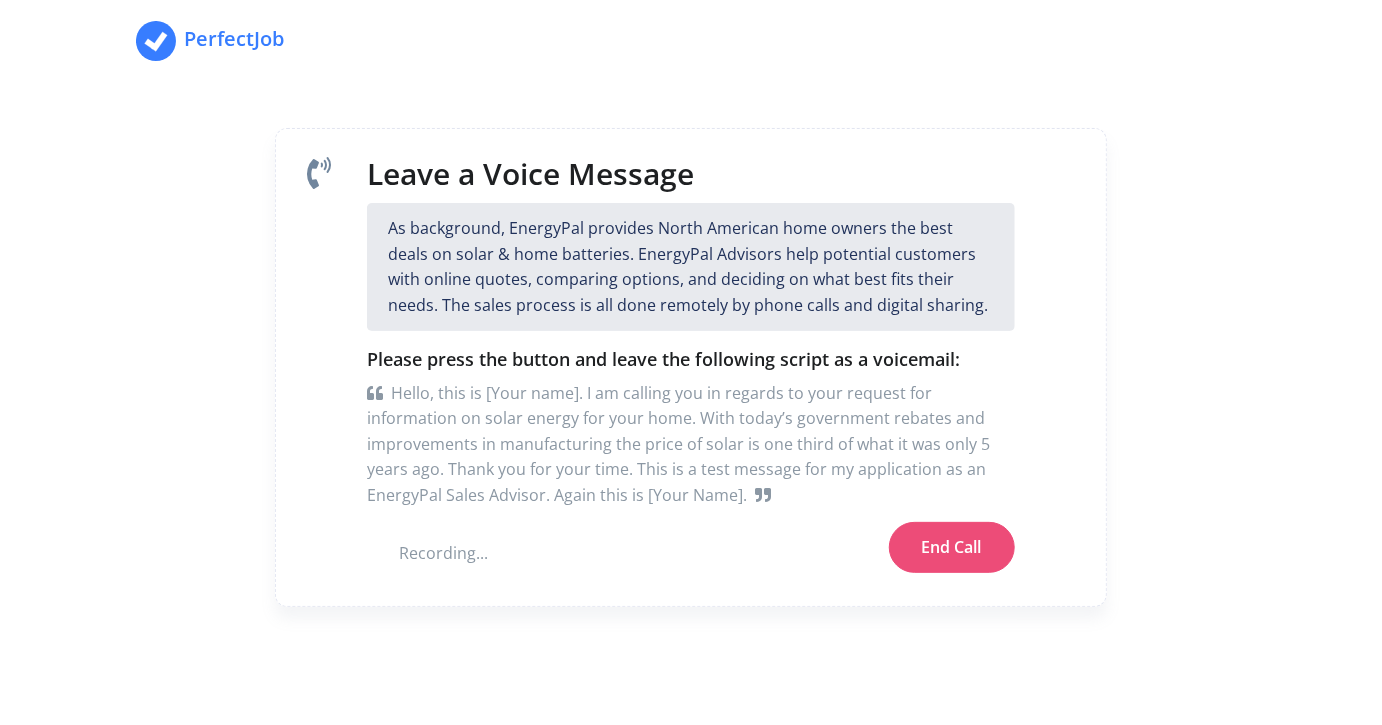 click on "End Call" at bounding box center [952, 548] 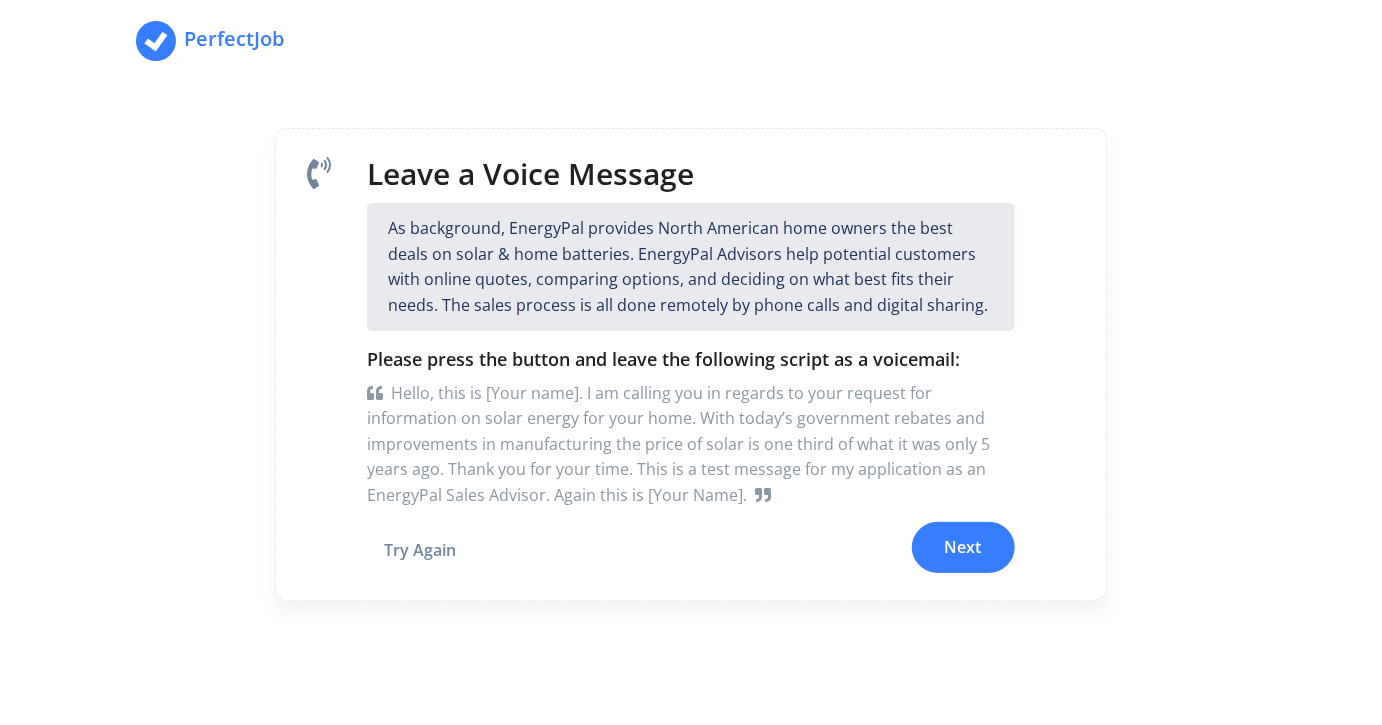 click on "Next" at bounding box center [963, 548] 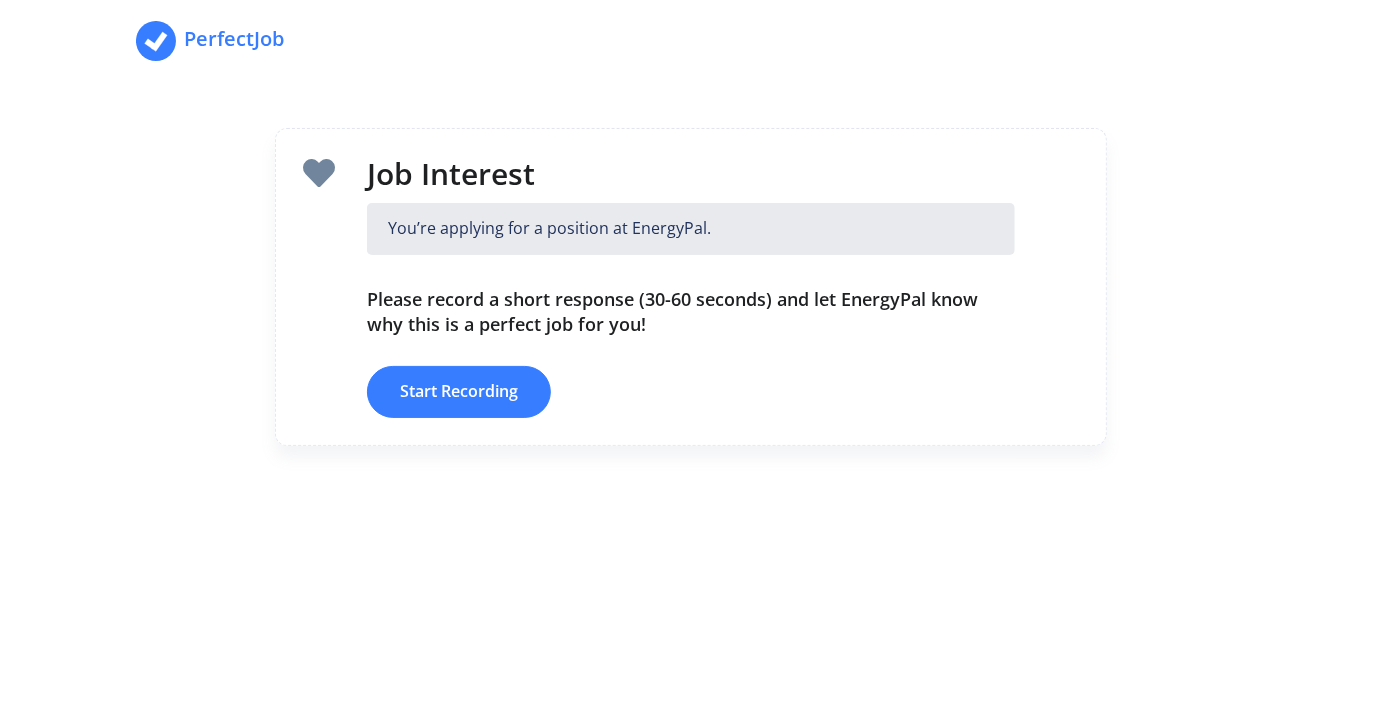 click on "Start Recording" at bounding box center (459, 392) 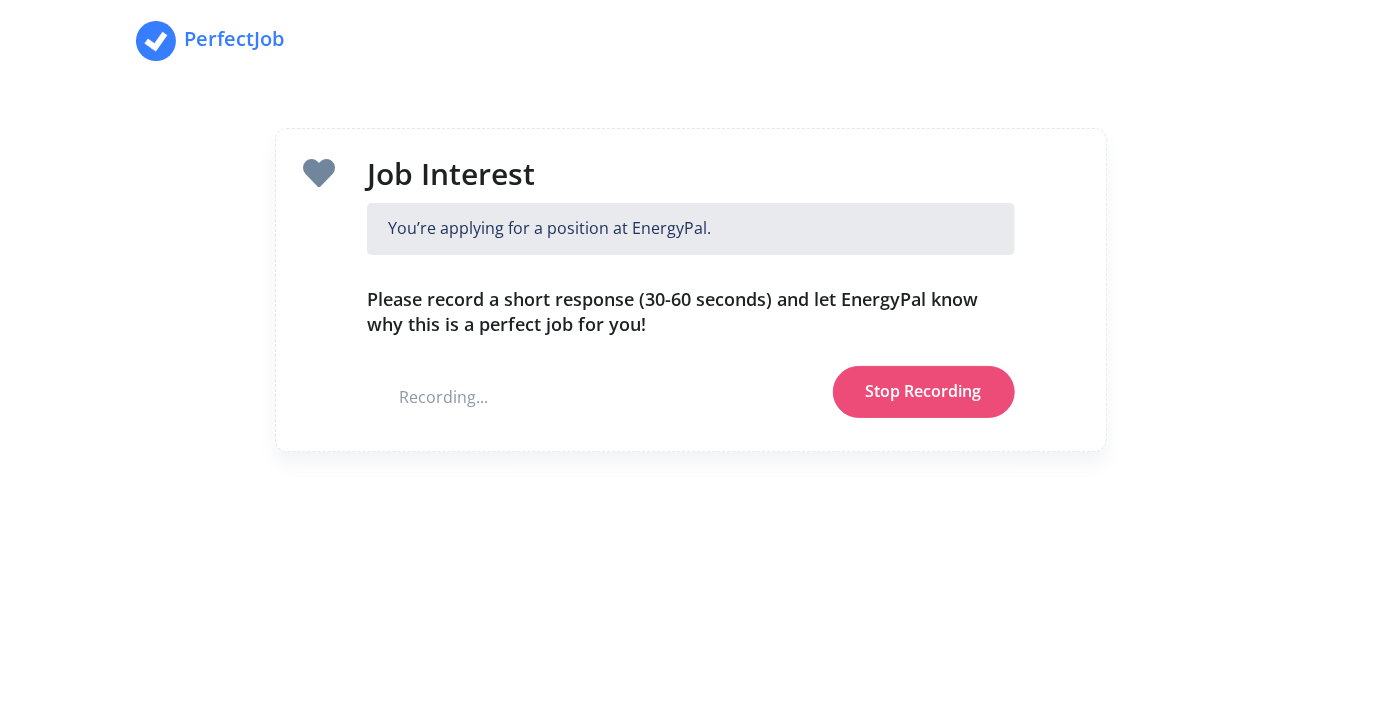 click on "Stop Recording" at bounding box center (924, 392) 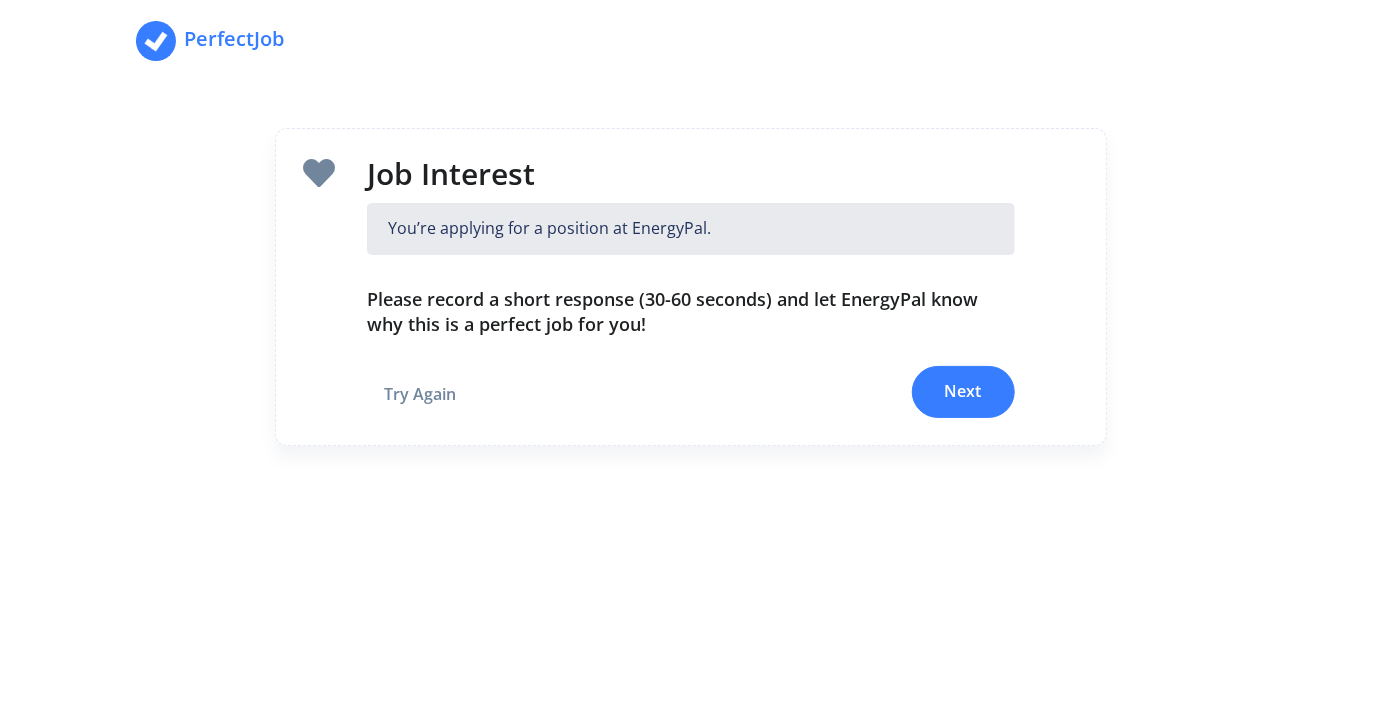 click on "Next" at bounding box center (963, 392) 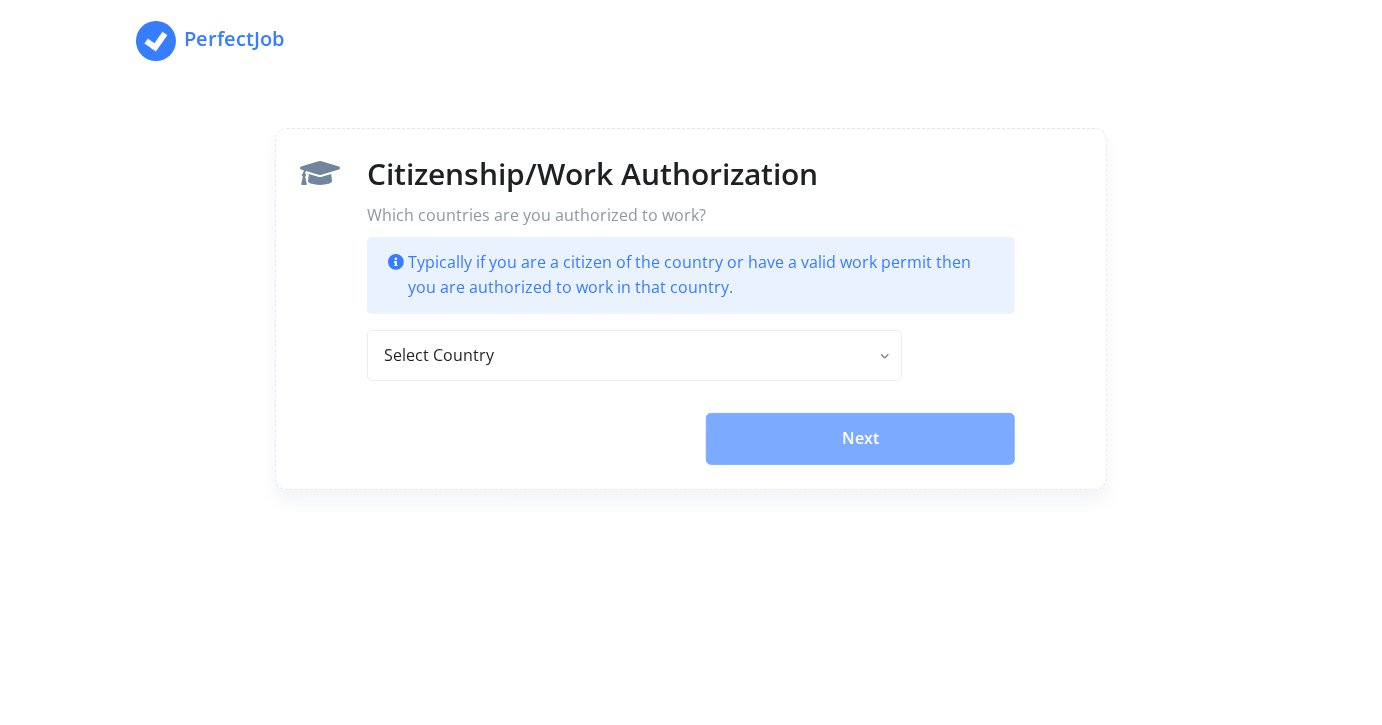 click on "Which countries are you authorized to work? Typically if you are a citizen of the country or have a valid work permit then you are authorized to work in that country. Select Country Canada United States Afghanistan Åland Islands Albania Algeria American Samoa Andorra Angola Anguilla Antarctica Antigua and Barbuda Argentina Armenia Aruba Australia Austria Azerbaijan Bahamas Bahrain Bangladesh Barbados Belarus Belgium Belize Benin Bermuda Bhutan Bolivia Bonaire, Sint Eustatius and Saba Bosnia and Herzegovina Botswana Bouvet Island Brazil British Indian Ocean Territory Brunei Darussalam Bulgaria Burkina Faso Burundi Cambodia Cameroon Cape Verde Cayman Islands Central African Republic Chad Chile China Christmas Island Cocos (Keeling) Islands Colombia Comoros Congo, Republic of the (Brazzaville) Congo, the Democratic Republic of the (Kinshasa) Cook Islands Costa Rica Côte d'Ivoire, Republic of Croatia Cuba Curaçao Cyprus Czech Republic Denmark Djibouti Dominica Dominican Republic Ecuador Egypt El Salvador Fiji" at bounding box center (690, 334) 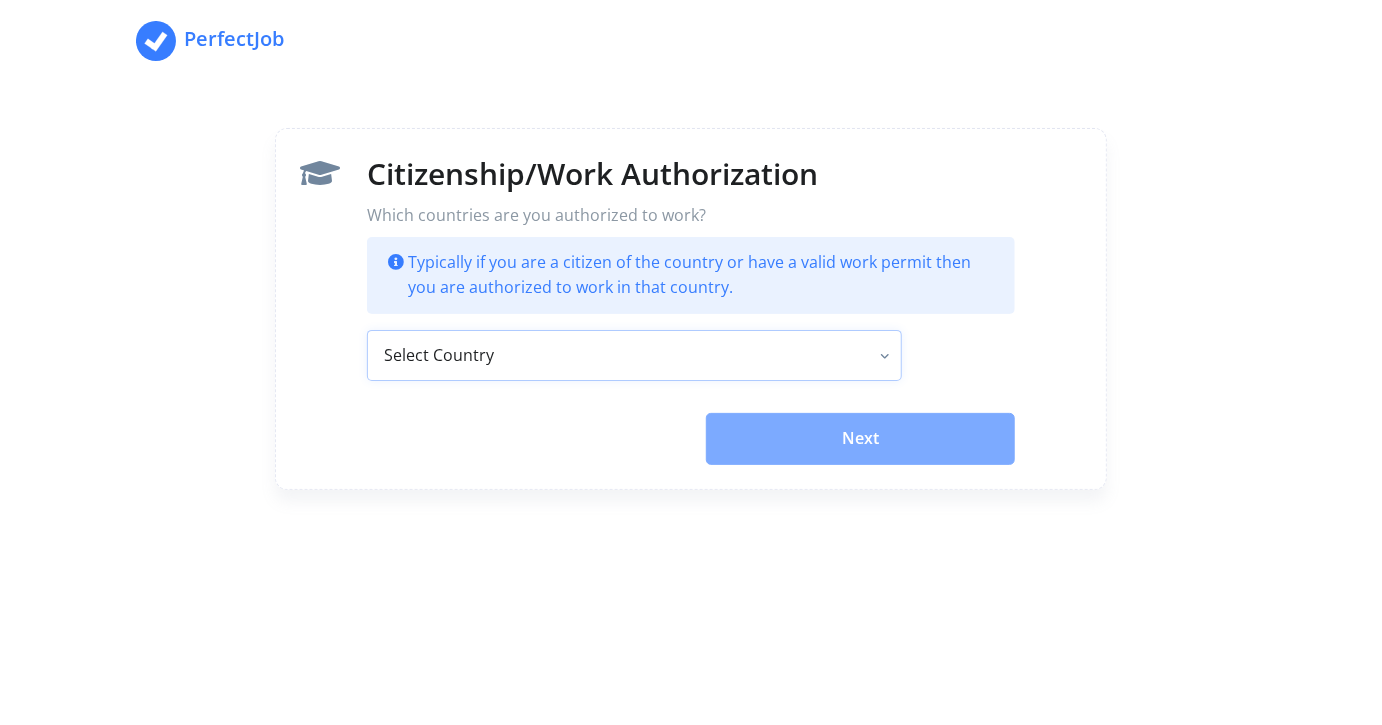 select on "CA" 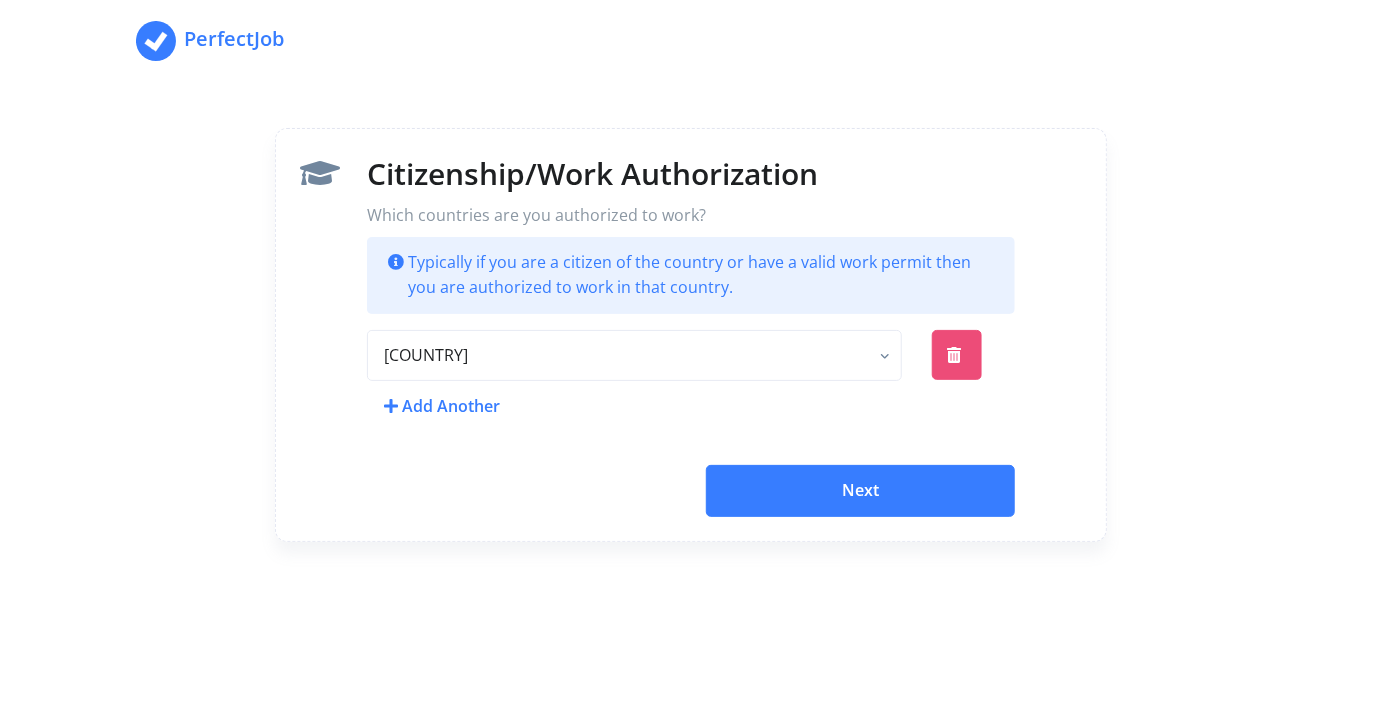 click on "Next" at bounding box center (860, 491) 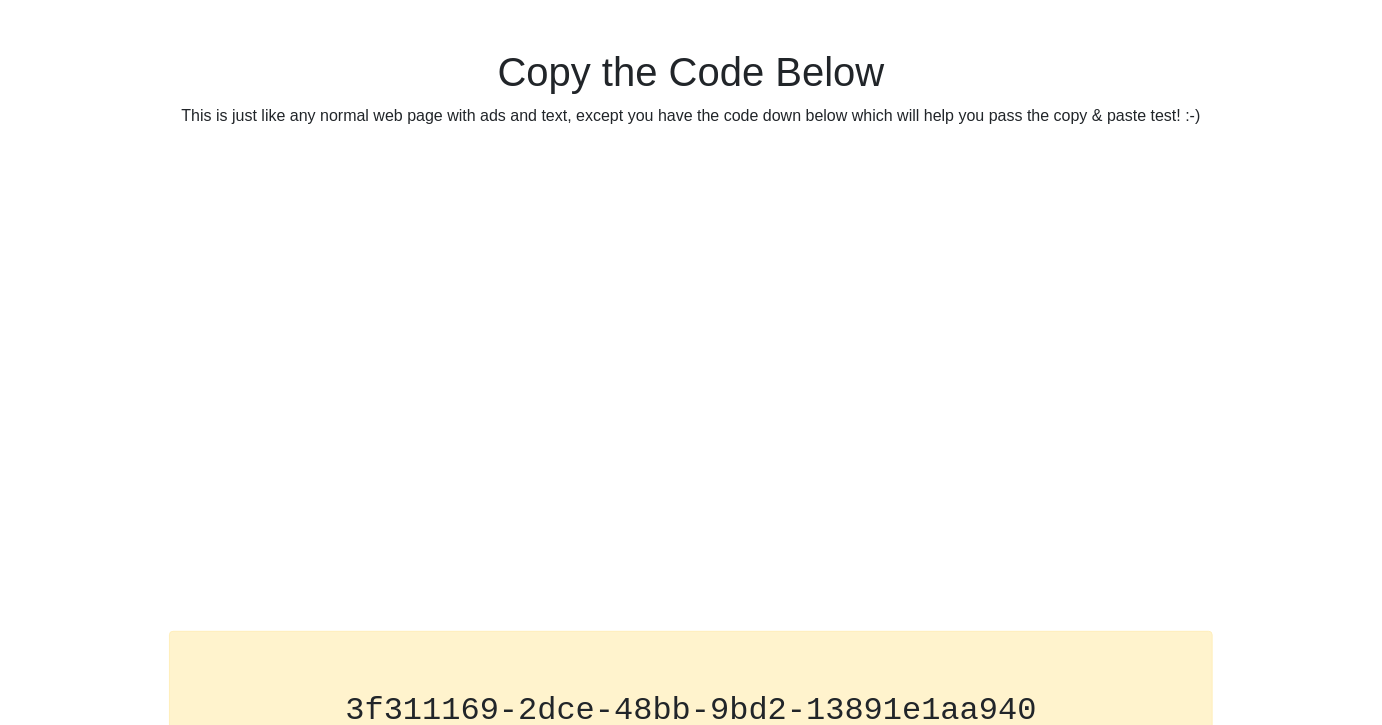 scroll, scrollTop: 168, scrollLeft: 0, axis: vertical 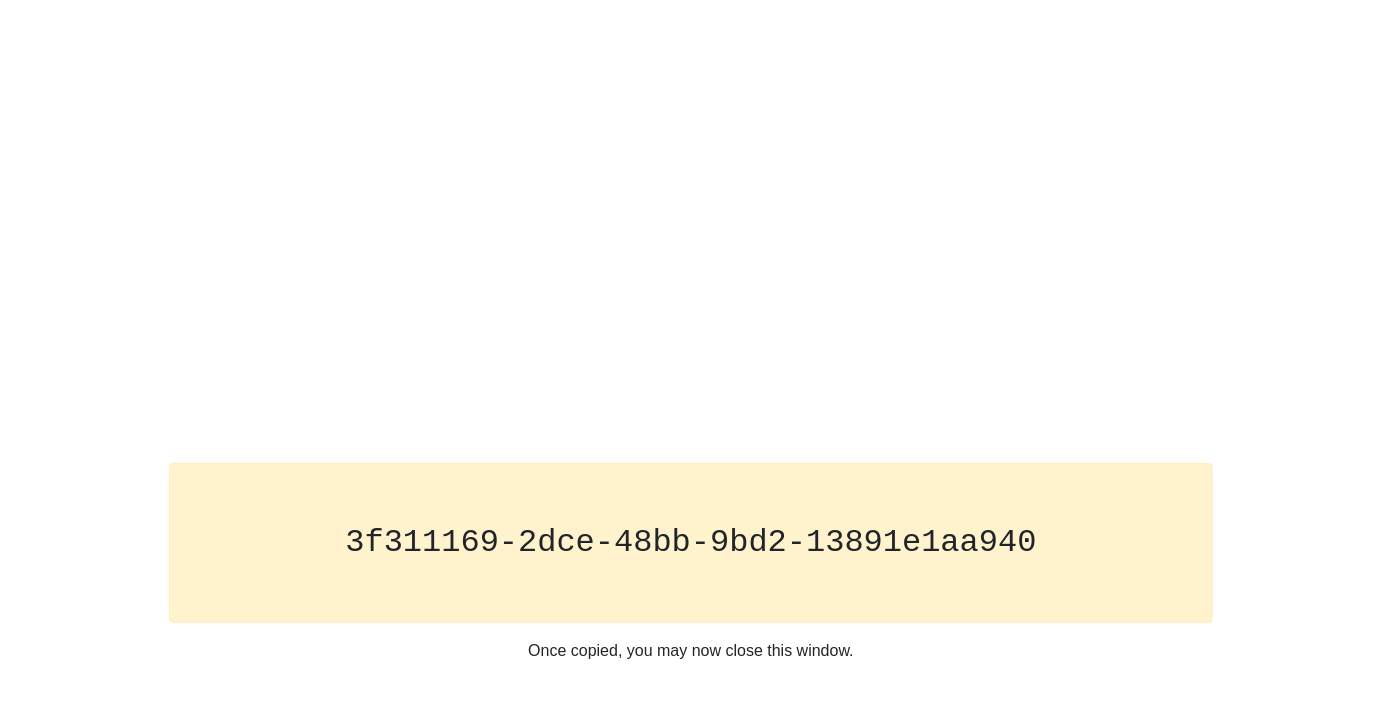 click on "3f311169-2dce-48bb-9bd2-13891e1aa940" at bounding box center (690, 542) 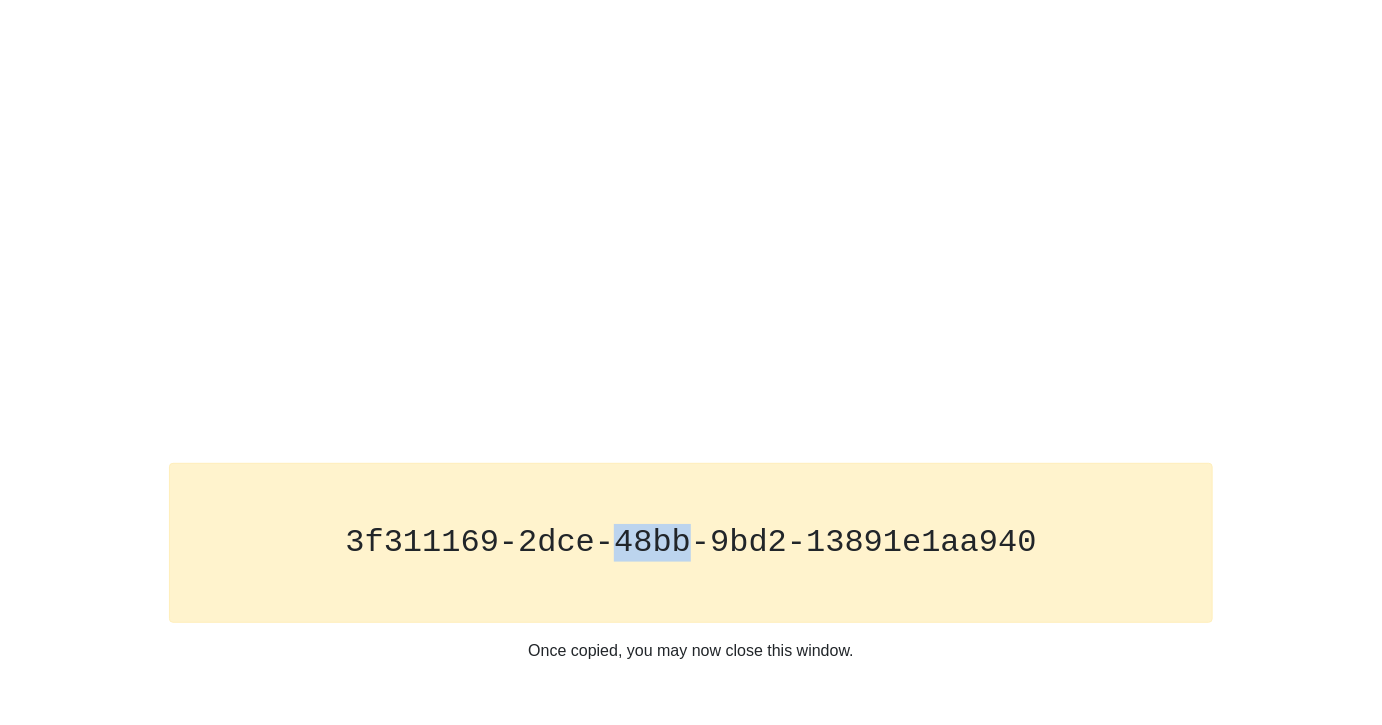 click on "3f311169-2dce-48bb-9bd2-13891e1aa940" at bounding box center (690, 542) 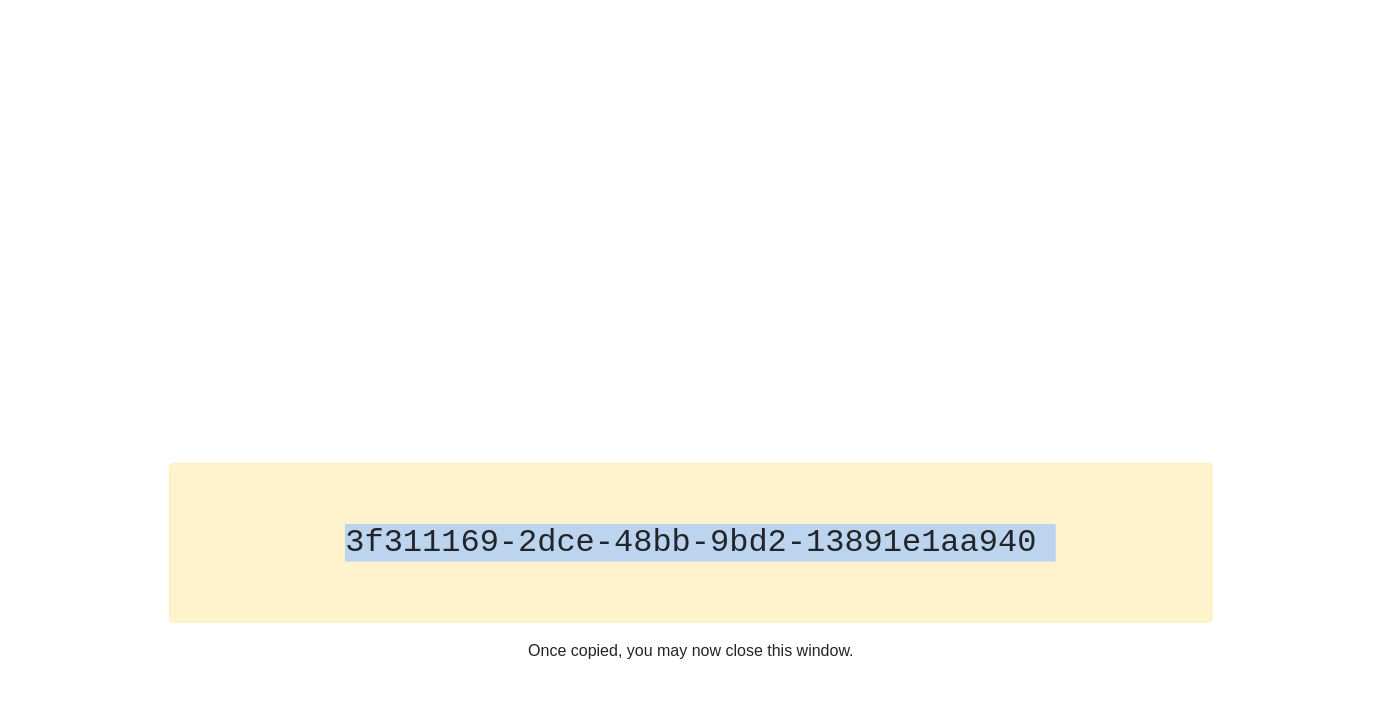 click on "3f311169-2dce-48bb-9bd2-13891e1aa940" at bounding box center [690, 542] 